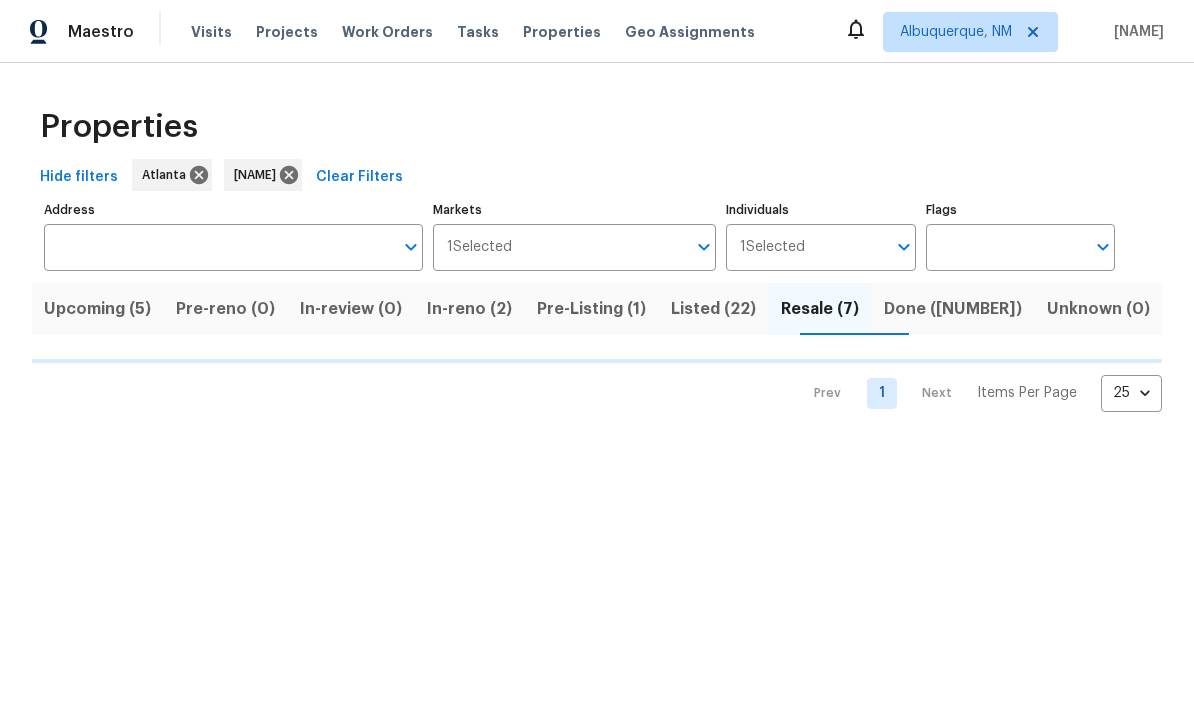 scroll, scrollTop: 0, scrollLeft: 0, axis: both 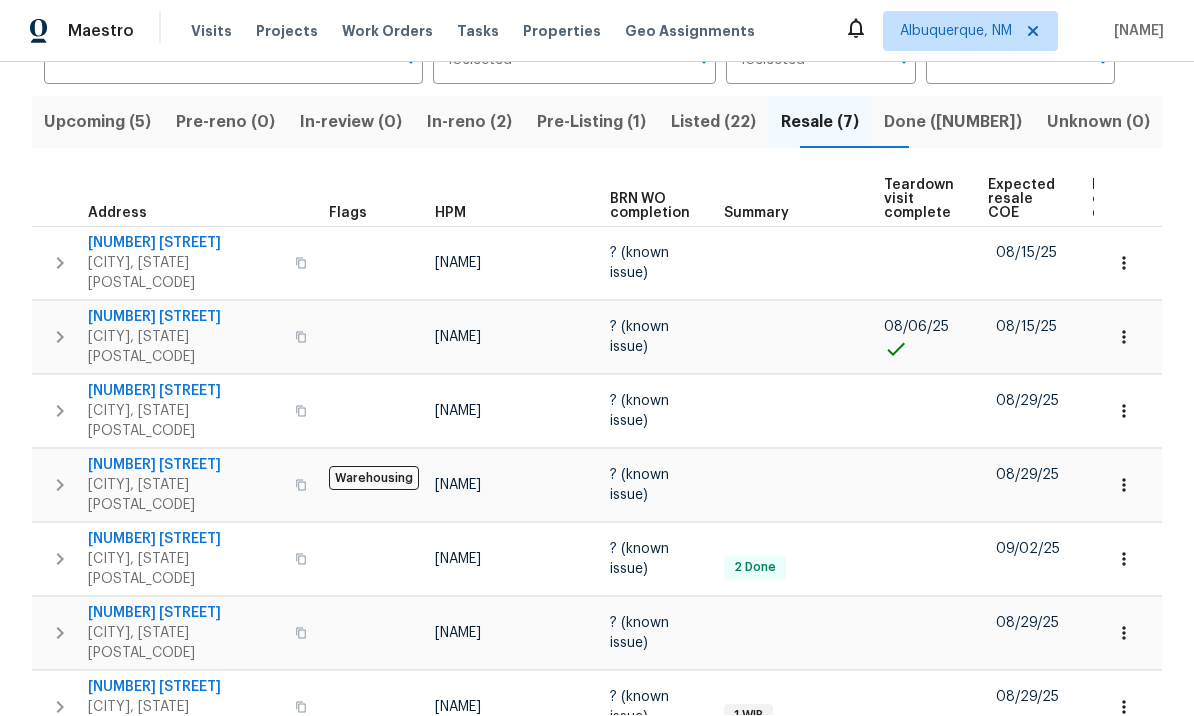 click on "Done (366)" at bounding box center [952, 123] 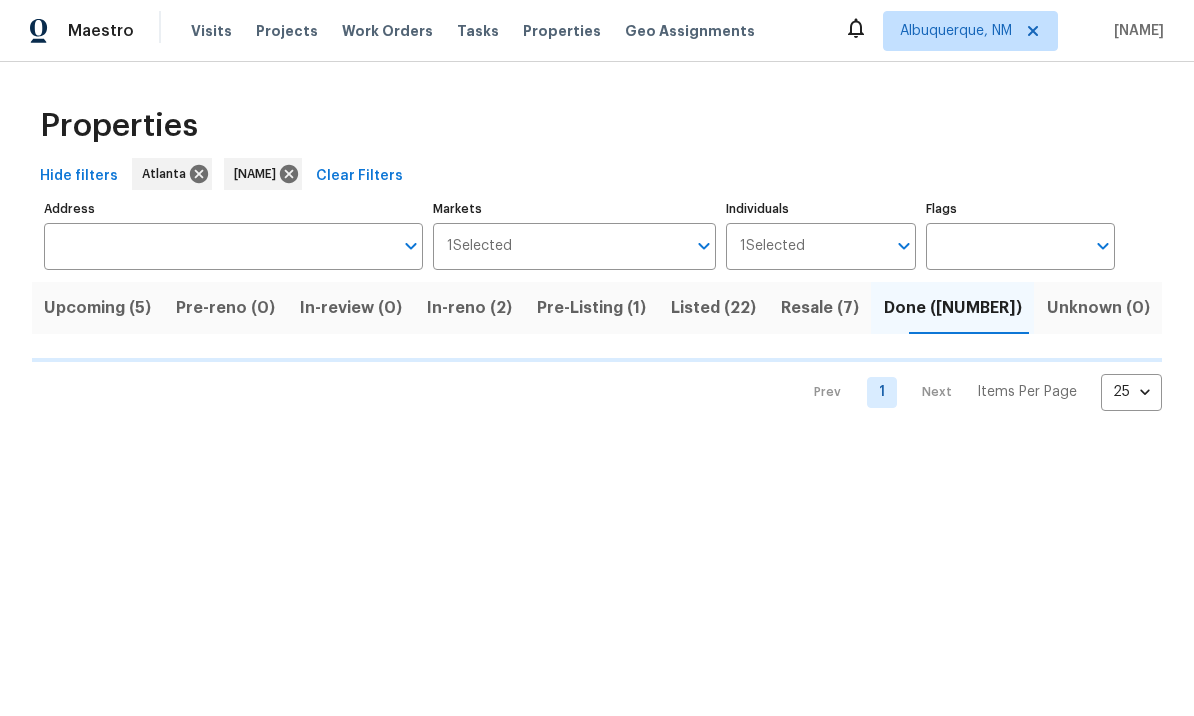 scroll, scrollTop: 0, scrollLeft: 0, axis: both 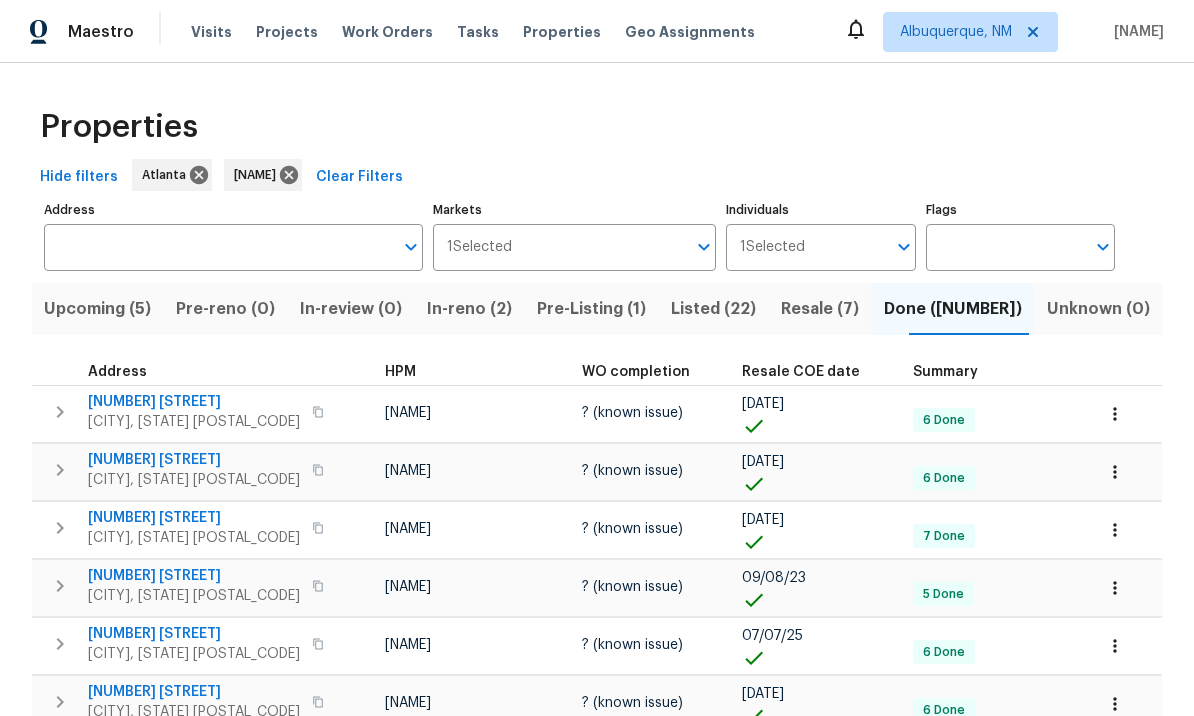 click on "Resale COE date" at bounding box center [819, 372] 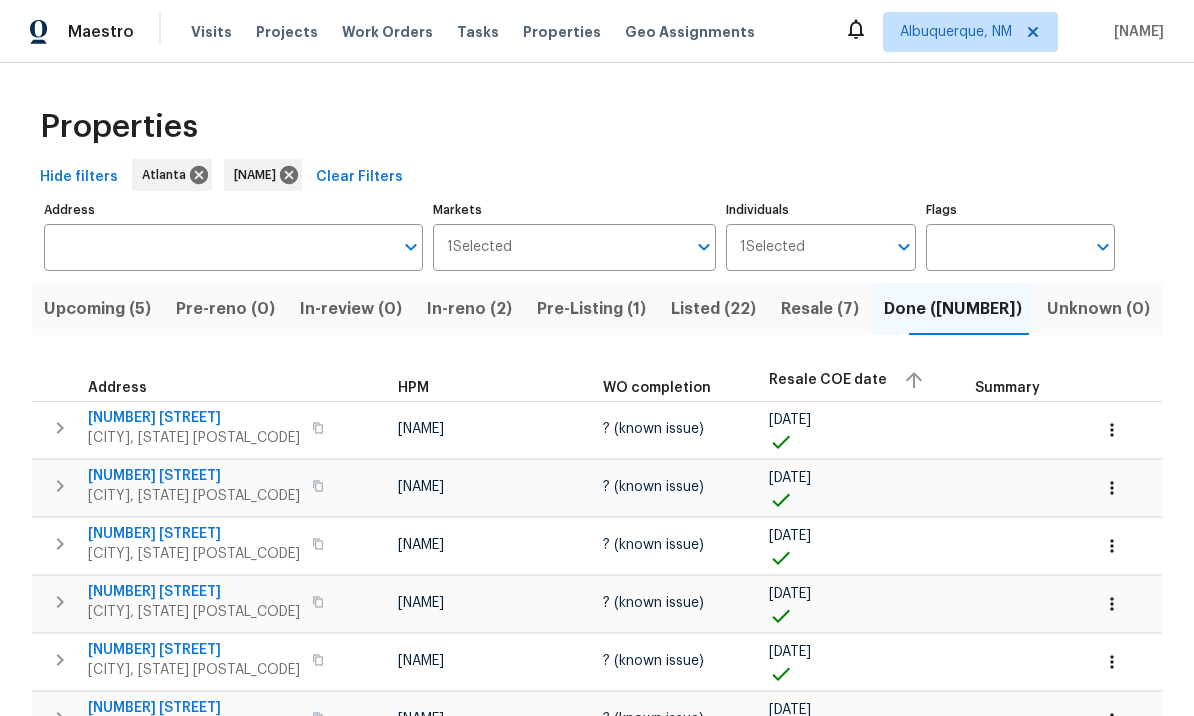 click on "Resale COE date" at bounding box center (864, 380) 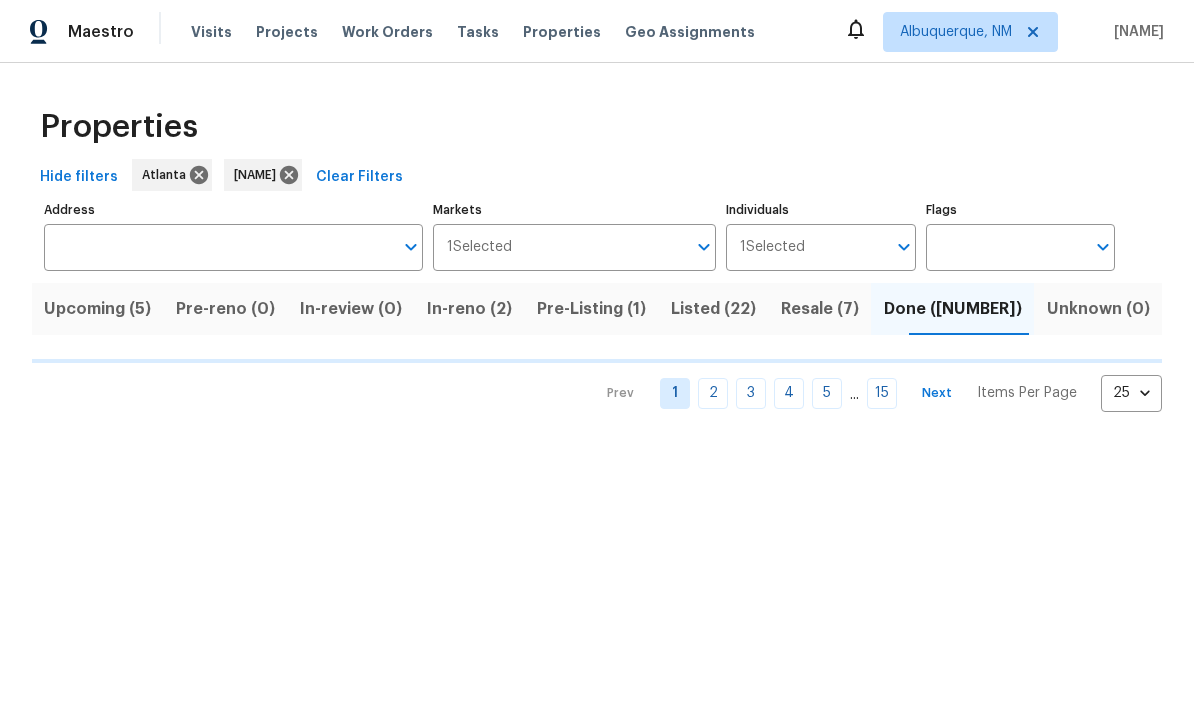 click on "Next" at bounding box center (937, 393) 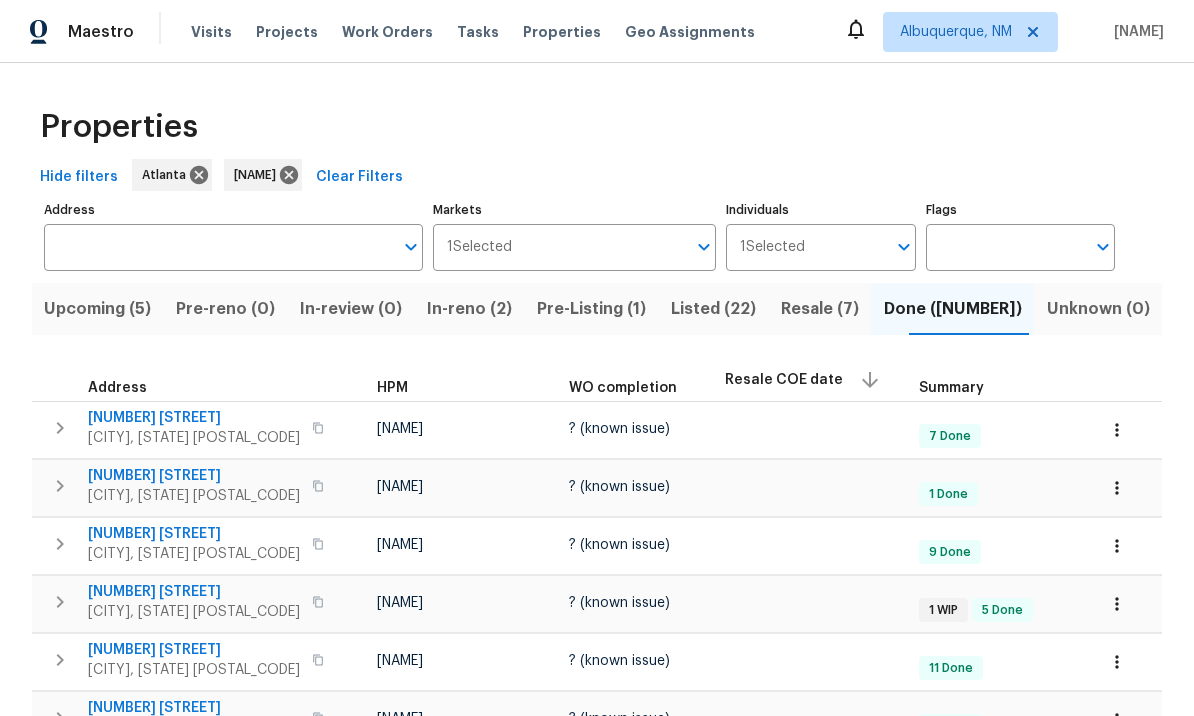 click on "Resale COE date" at bounding box center [814, 380] 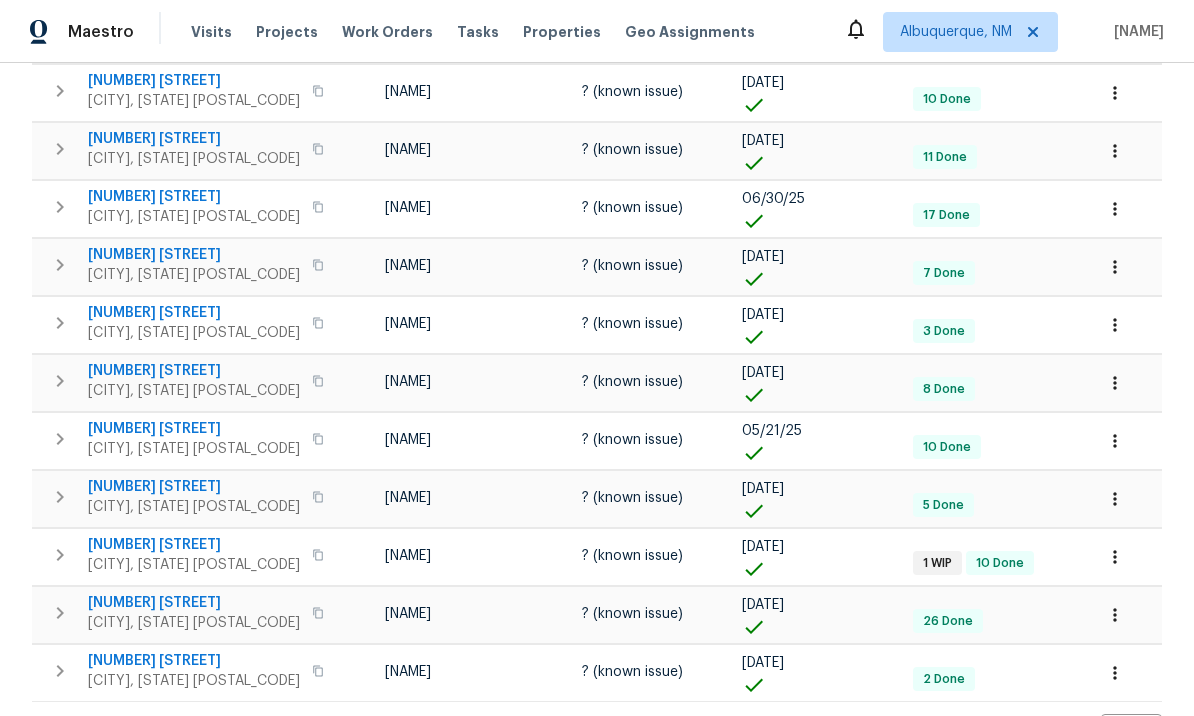 scroll, scrollTop: 1132, scrollLeft: 0, axis: vertical 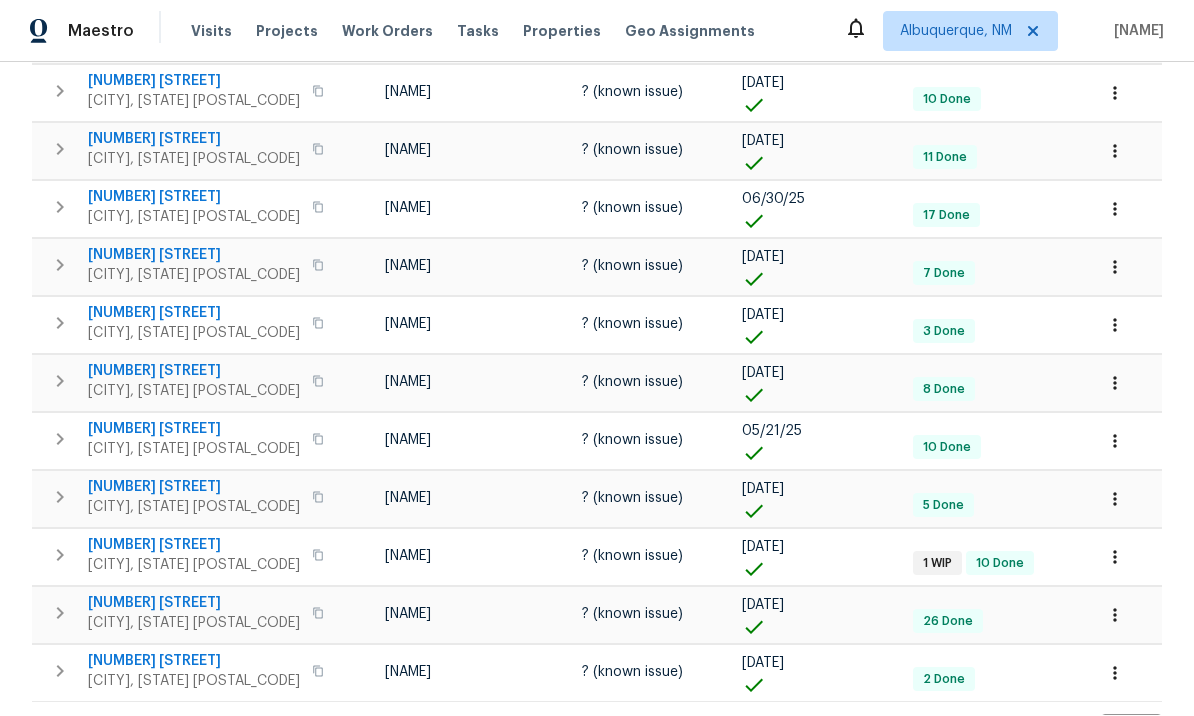 click on "15" at bounding box center (882, 733) 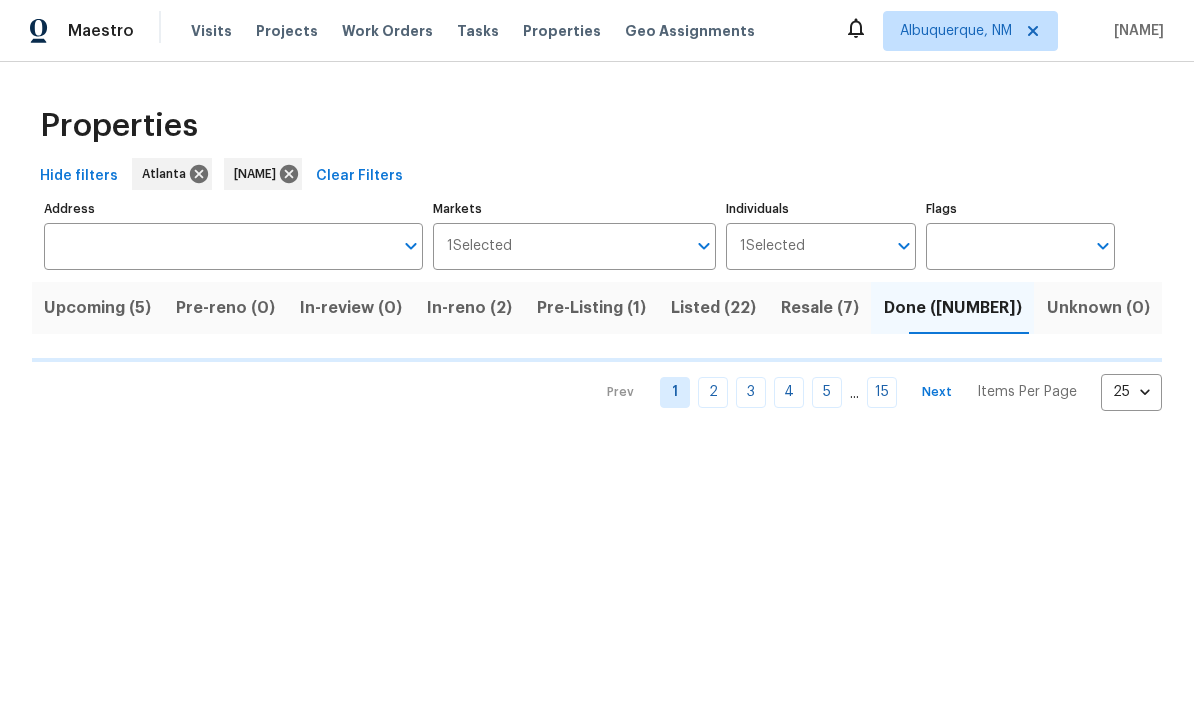 scroll, scrollTop: 0, scrollLeft: 0, axis: both 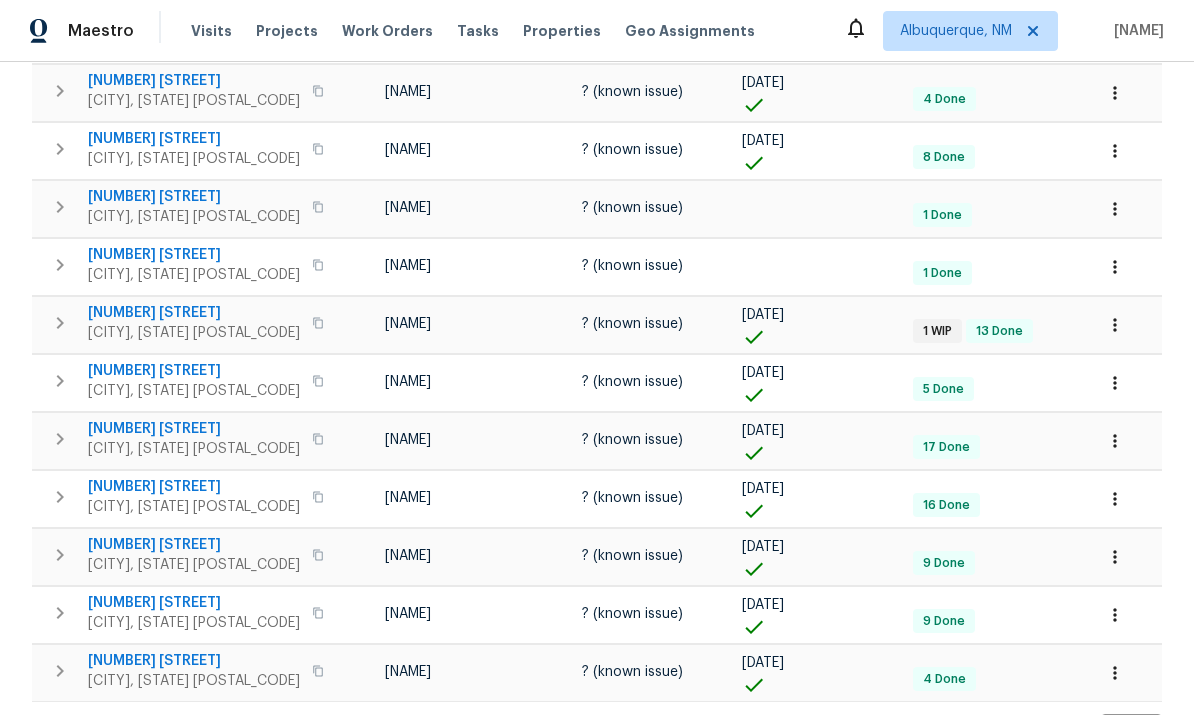 click on "Prev 1 ... 11 12 13 14 15 Next Items Per Page 25 25 ​" at bounding box center (875, 733) 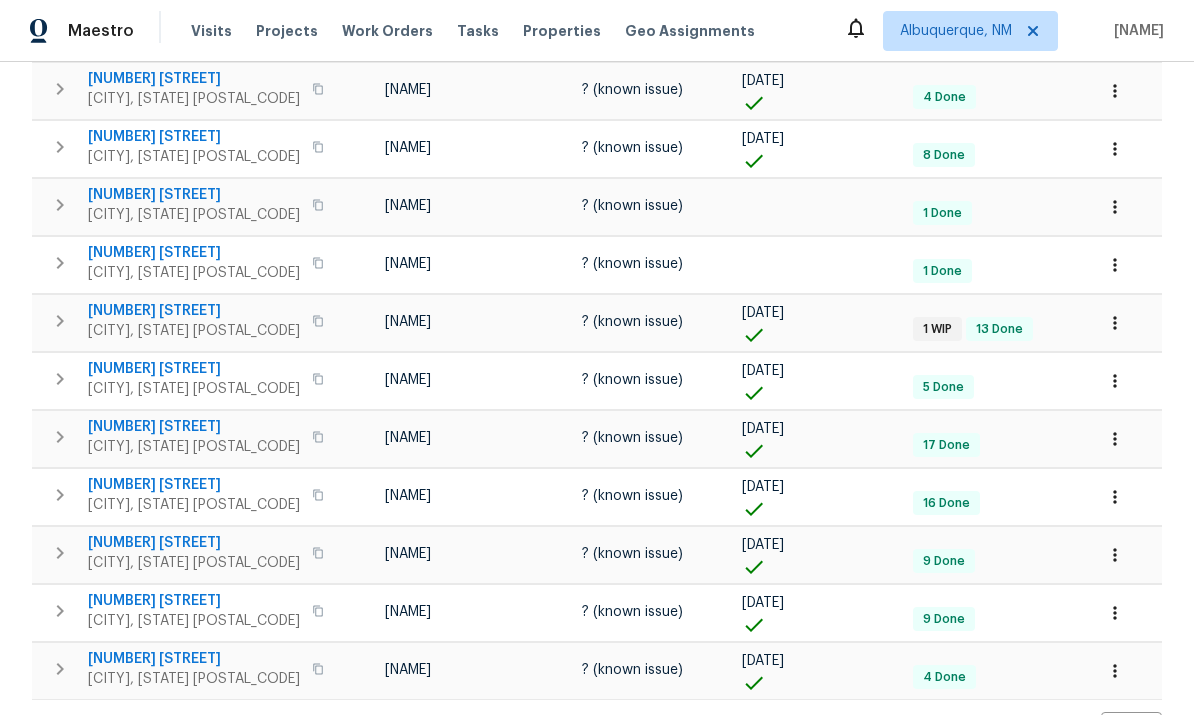 scroll, scrollTop: 610, scrollLeft: 0, axis: vertical 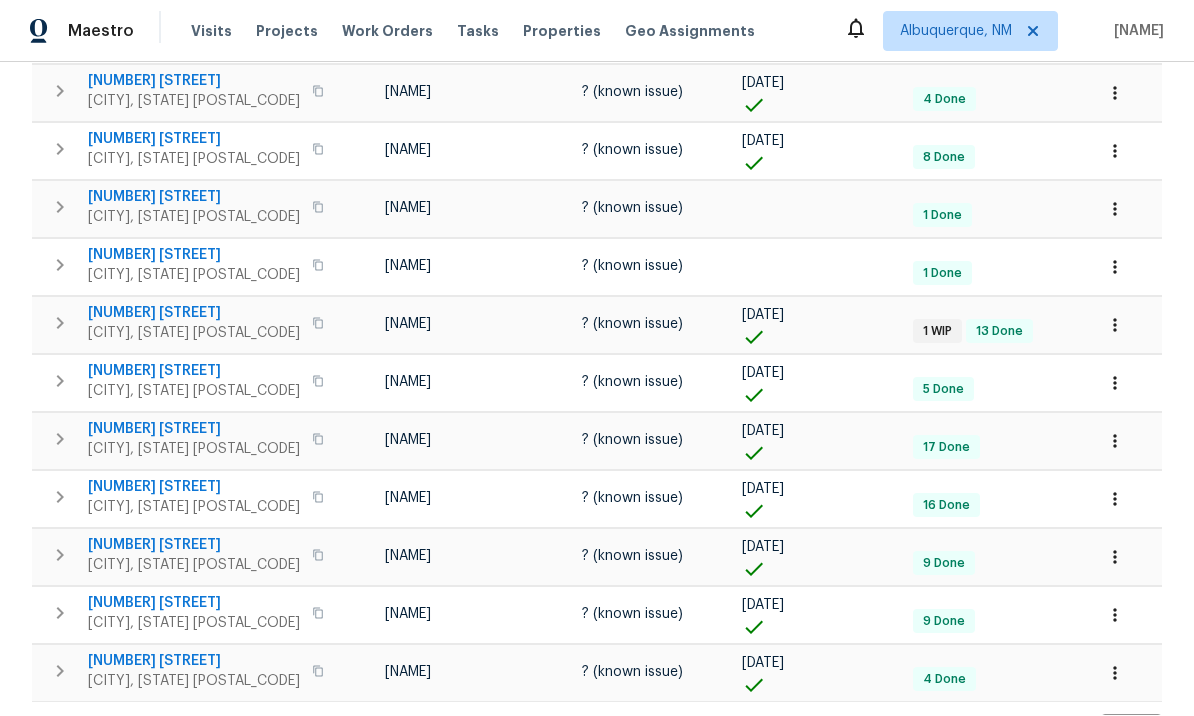 click on "14" at bounding box center (844, 733) 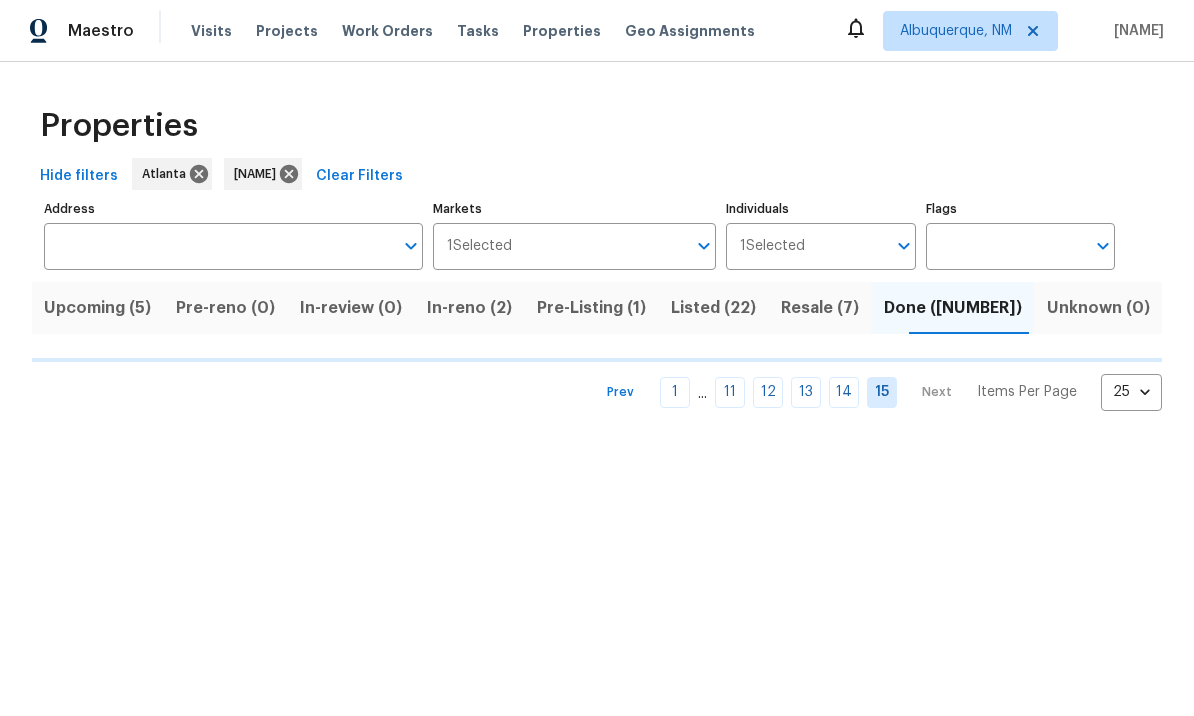 scroll, scrollTop: 0, scrollLeft: 0, axis: both 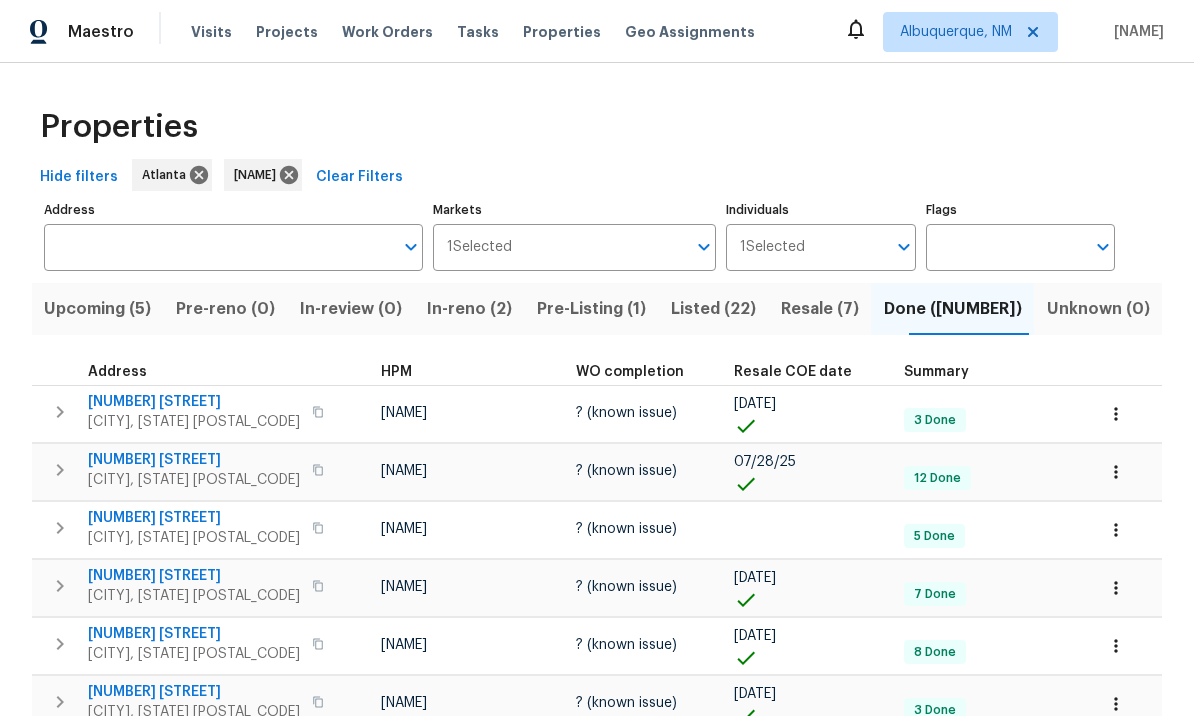click on "Griffin, GA 30224" at bounding box center (194, 480) 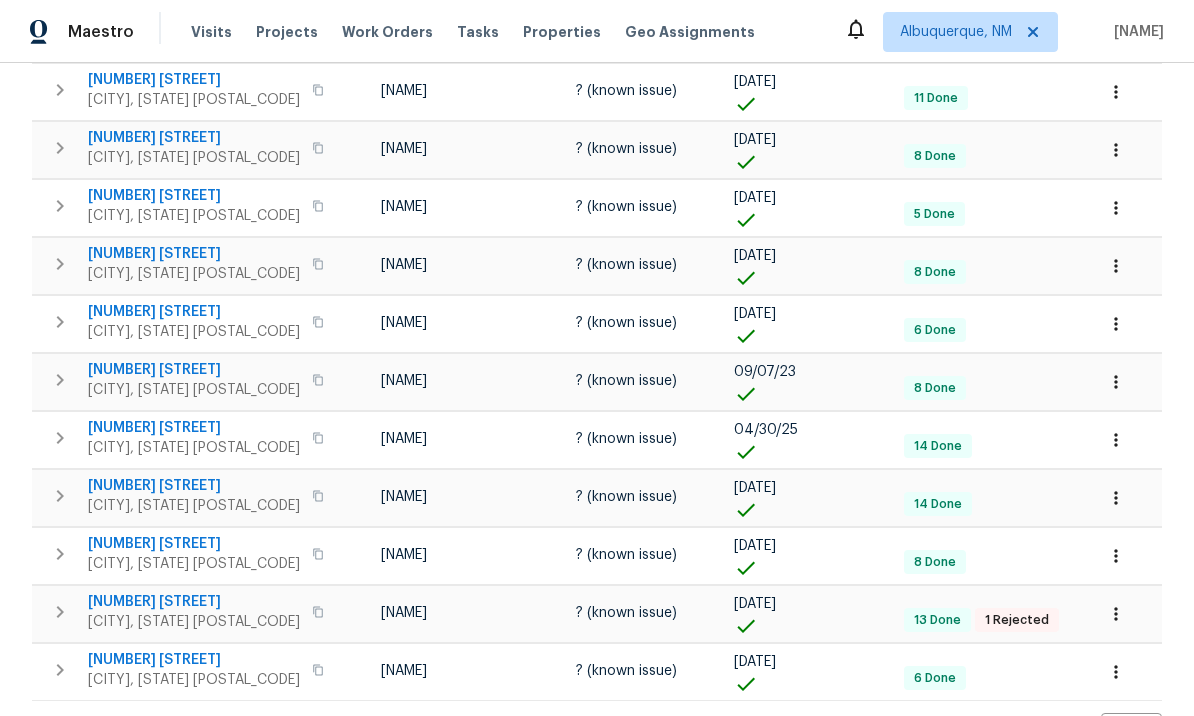 scroll, scrollTop: 1132, scrollLeft: 0, axis: vertical 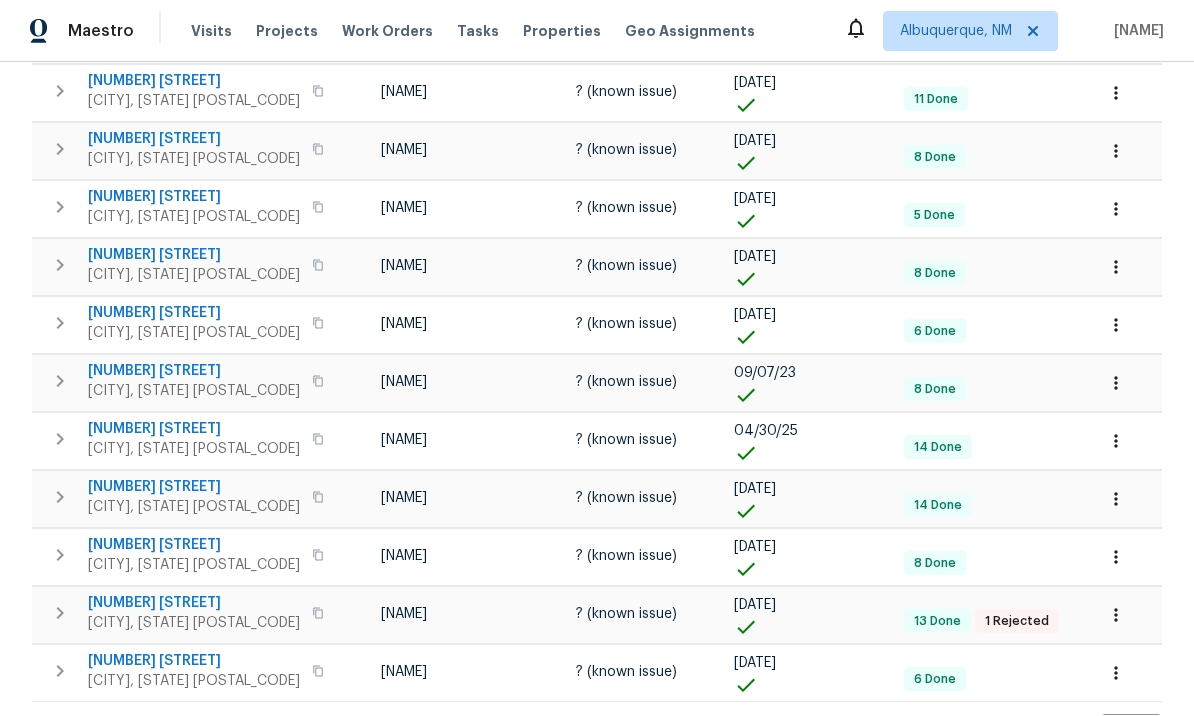 click on "15" at bounding box center (882, 733) 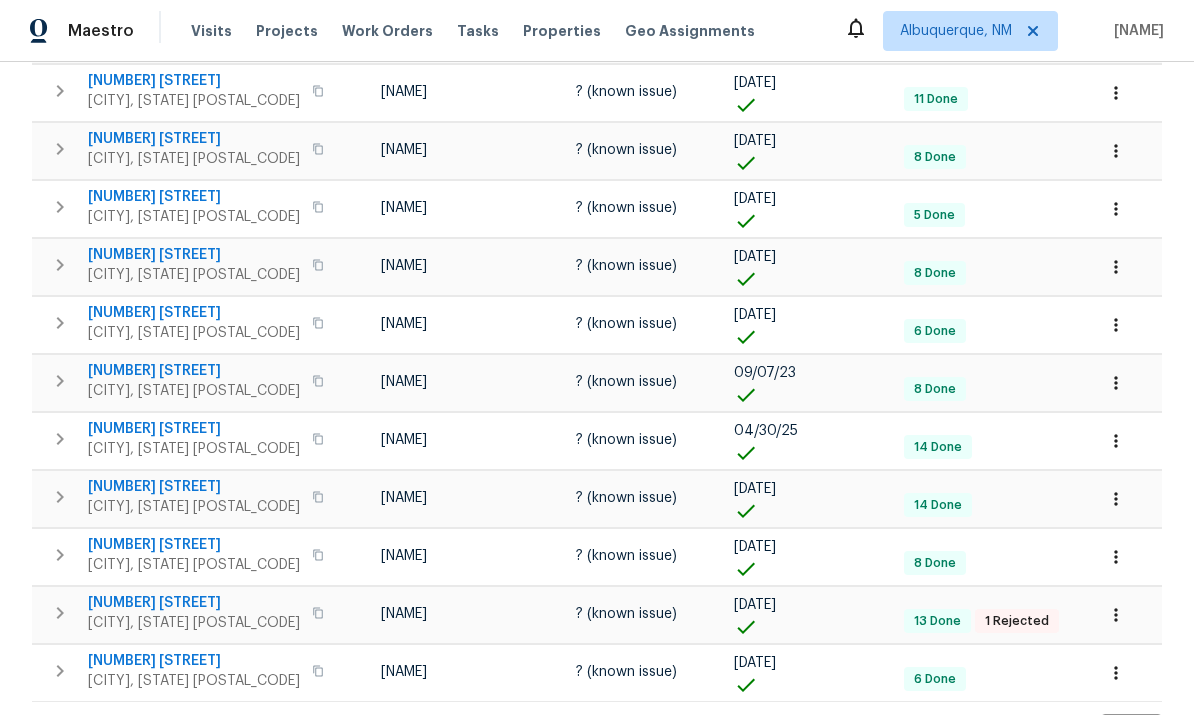 scroll, scrollTop: 0, scrollLeft: 0, axis: both 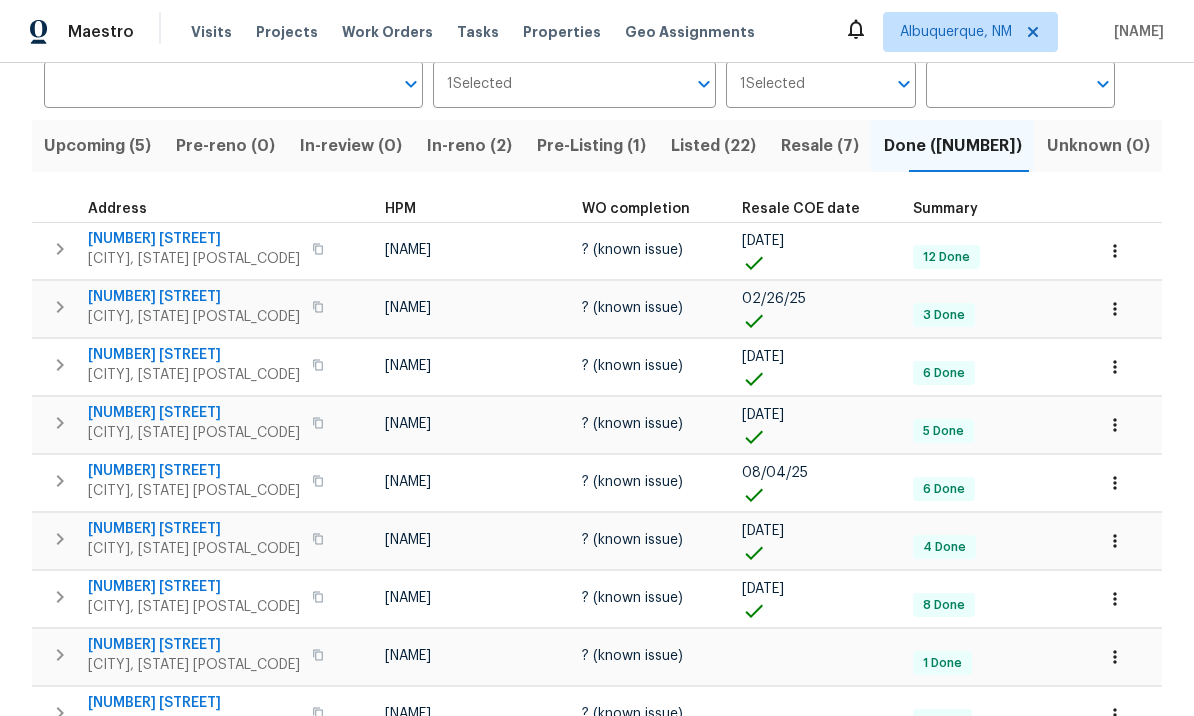 click on "185 Liberty Trce" at bounding box center (194, 471) 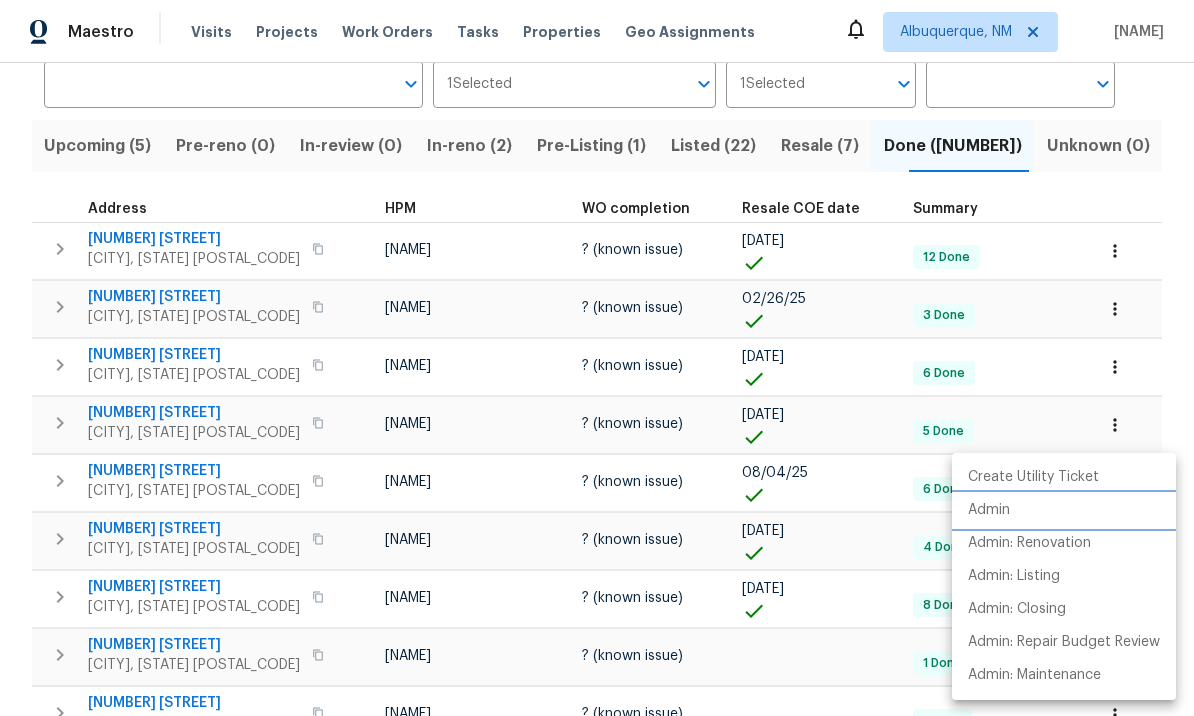 click on "Admin" at bounding box center (1064, 510) 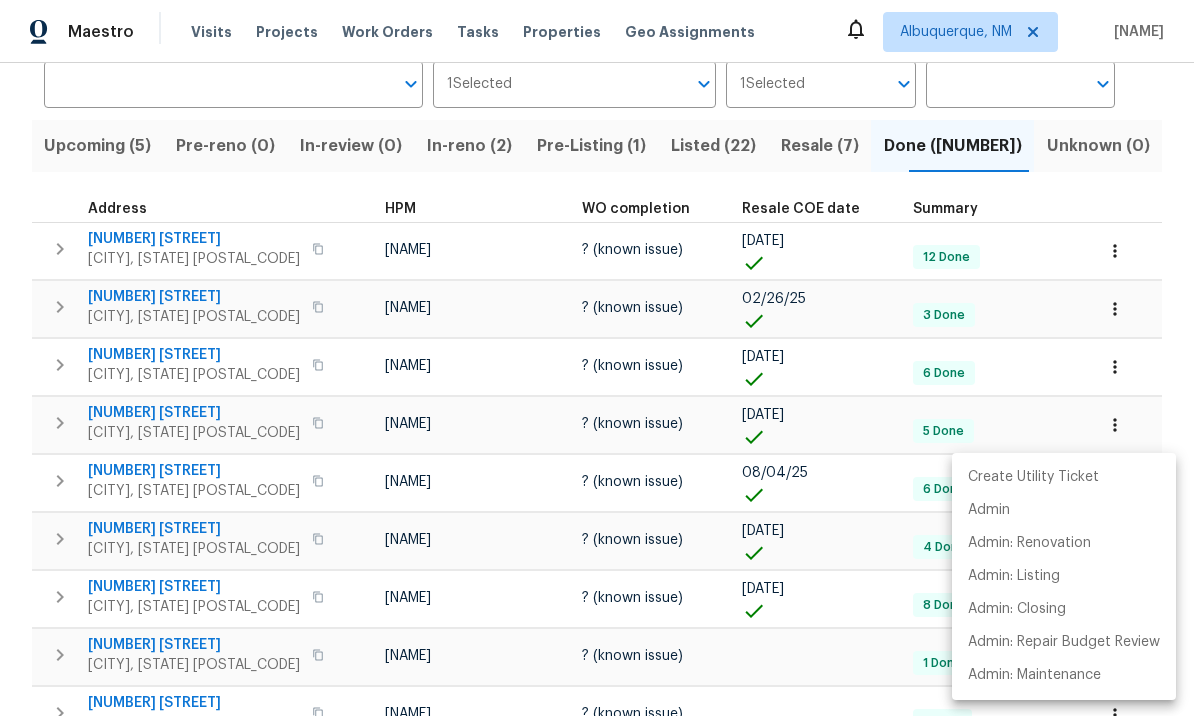click at bounding box center [597, 358] 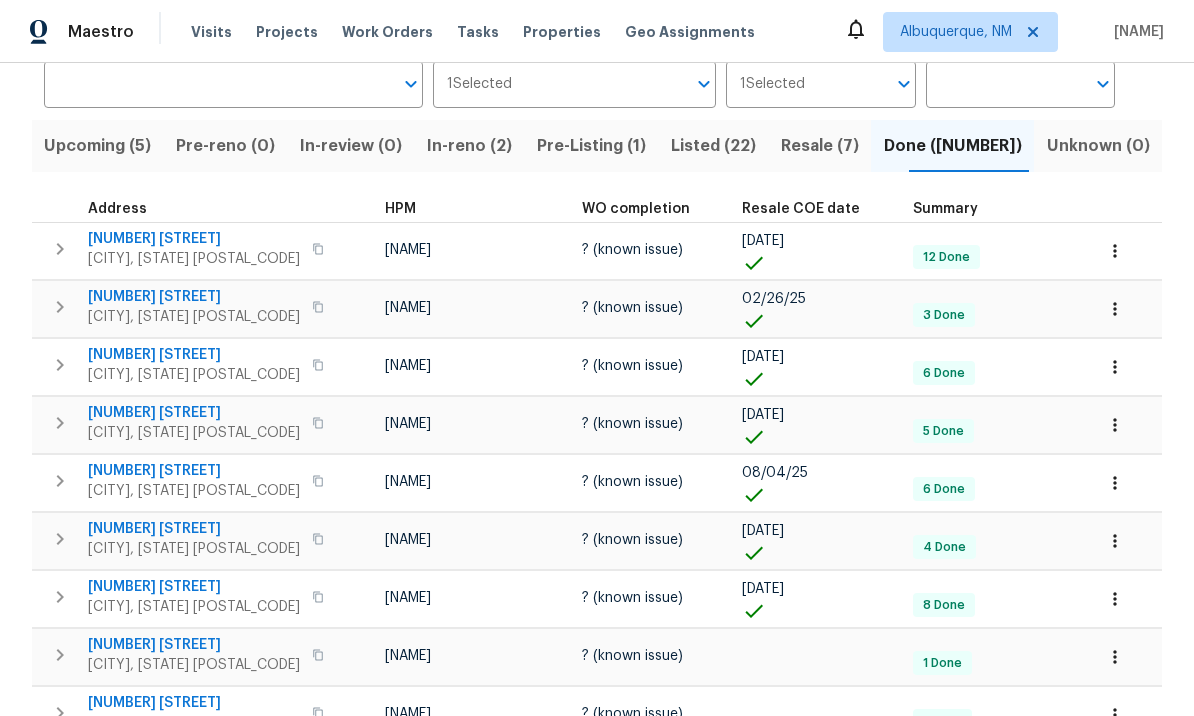 click on "In-reno (2)" at bounding box center [470, 146] 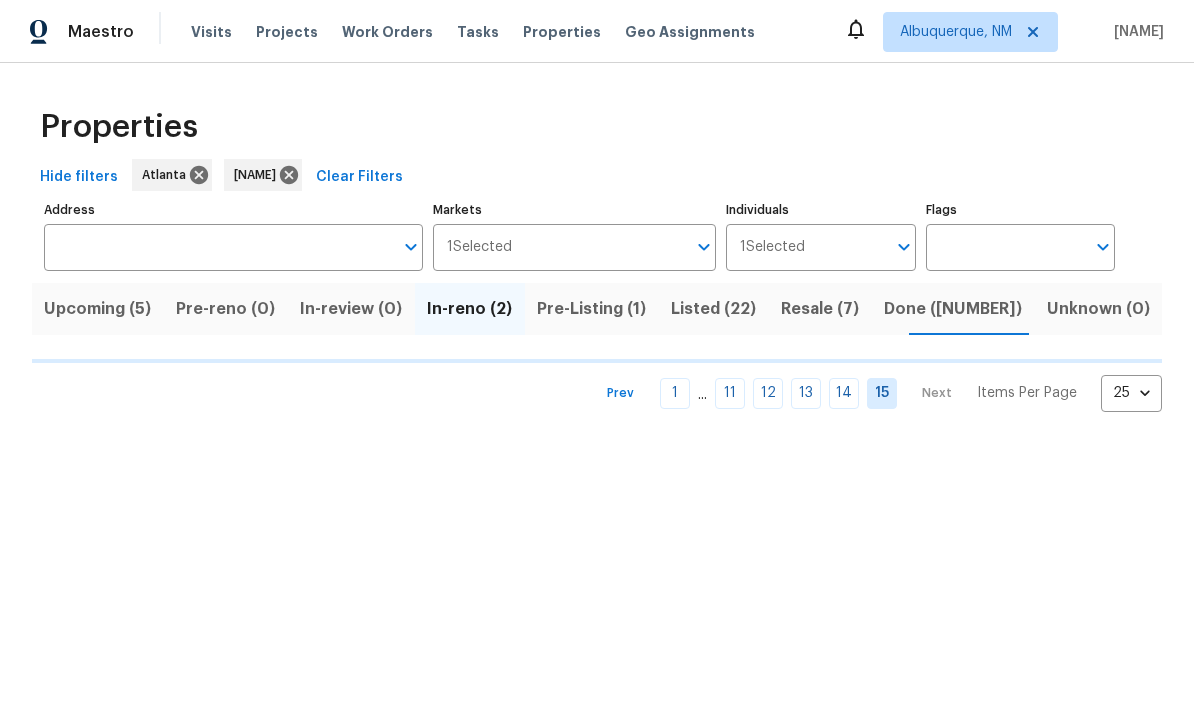 scroll, scrollTop: 0, scrollLeft: 0, axis: both 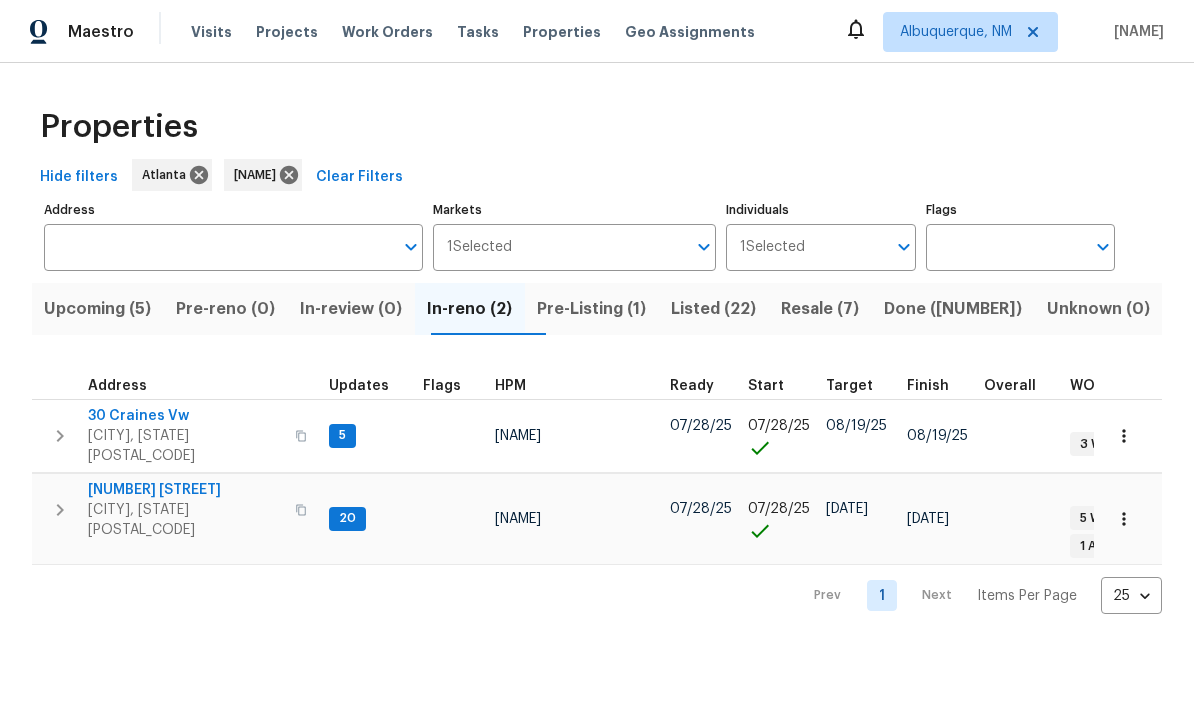 click on "Covington, GA 30014" at bounding box center [185, 446] 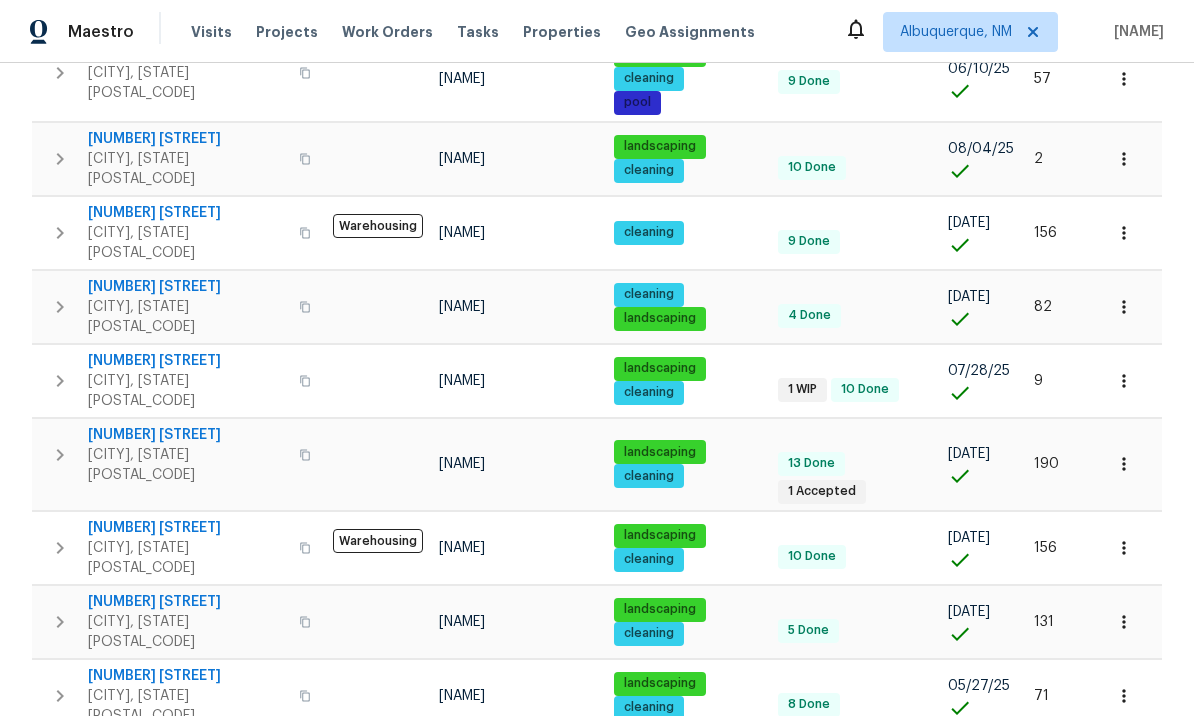 scroll, scrollTop: 1004, scrollLeft: 0, axis: vertical 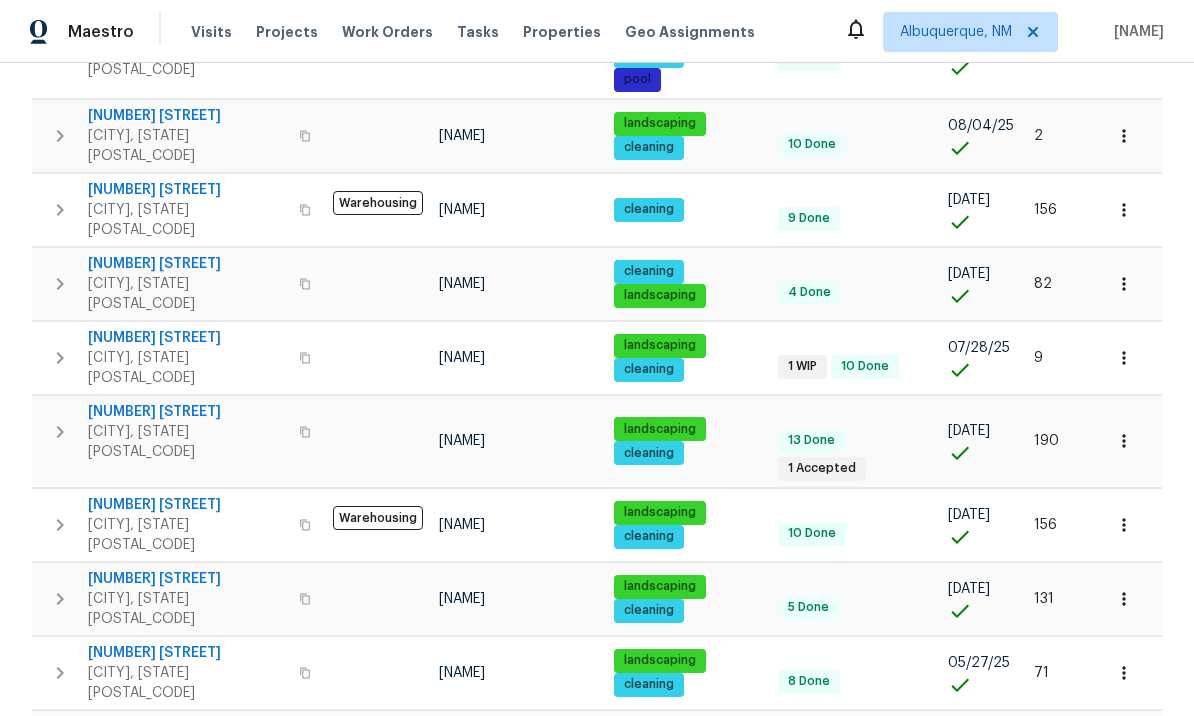 click on "2012 Elm Grove Ln" at bounding box center (187, 727) 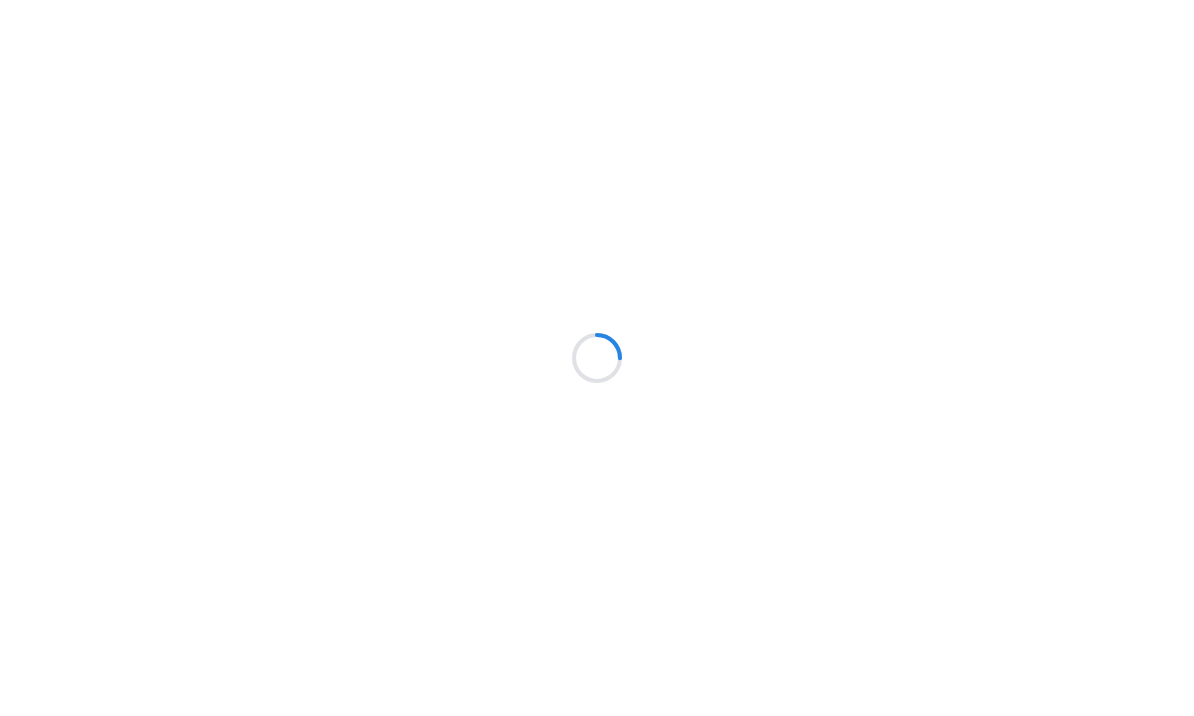 scroll, scrollTop: 0, scrollLeft: 0, axis: both 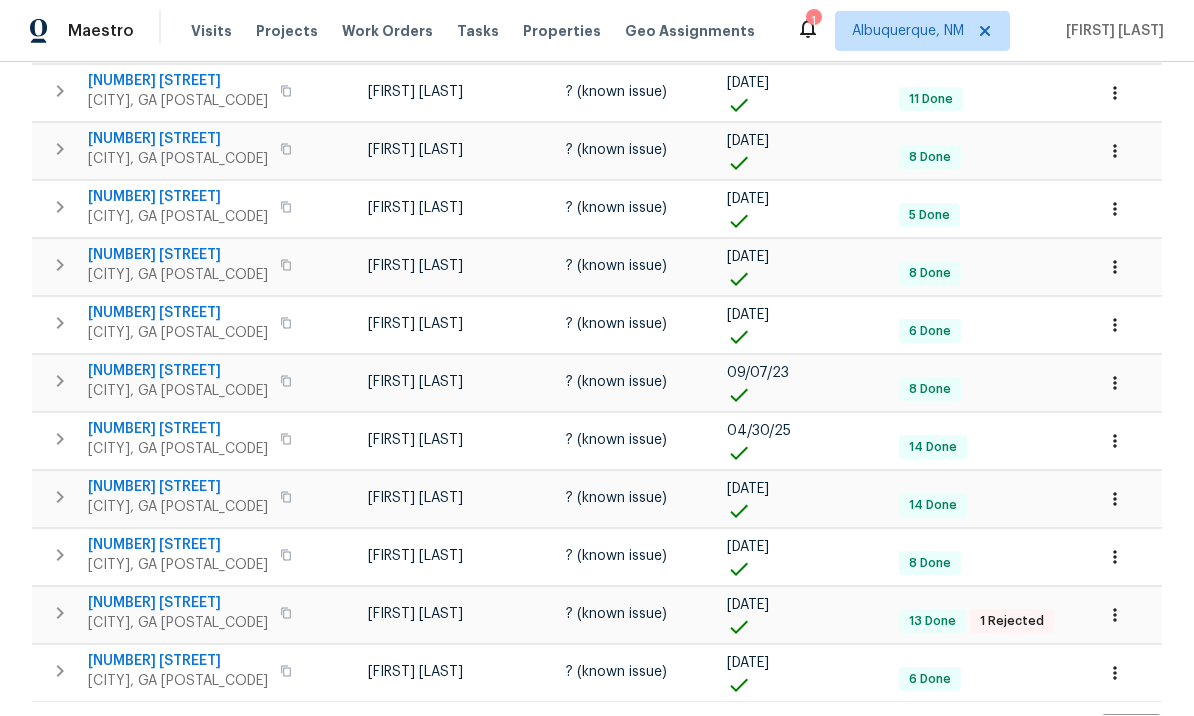 click on "15" at bounding box center (882, 733) 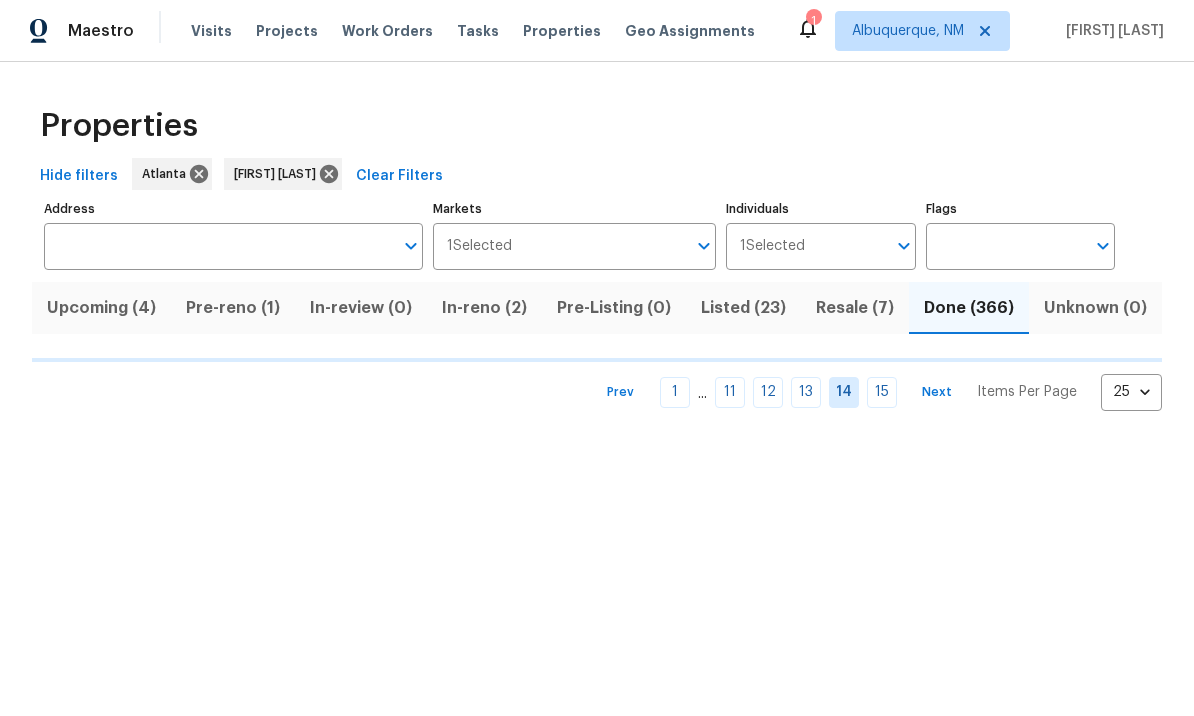 scroll, scrollTop: 0, scrollLeft: 0, axis: both 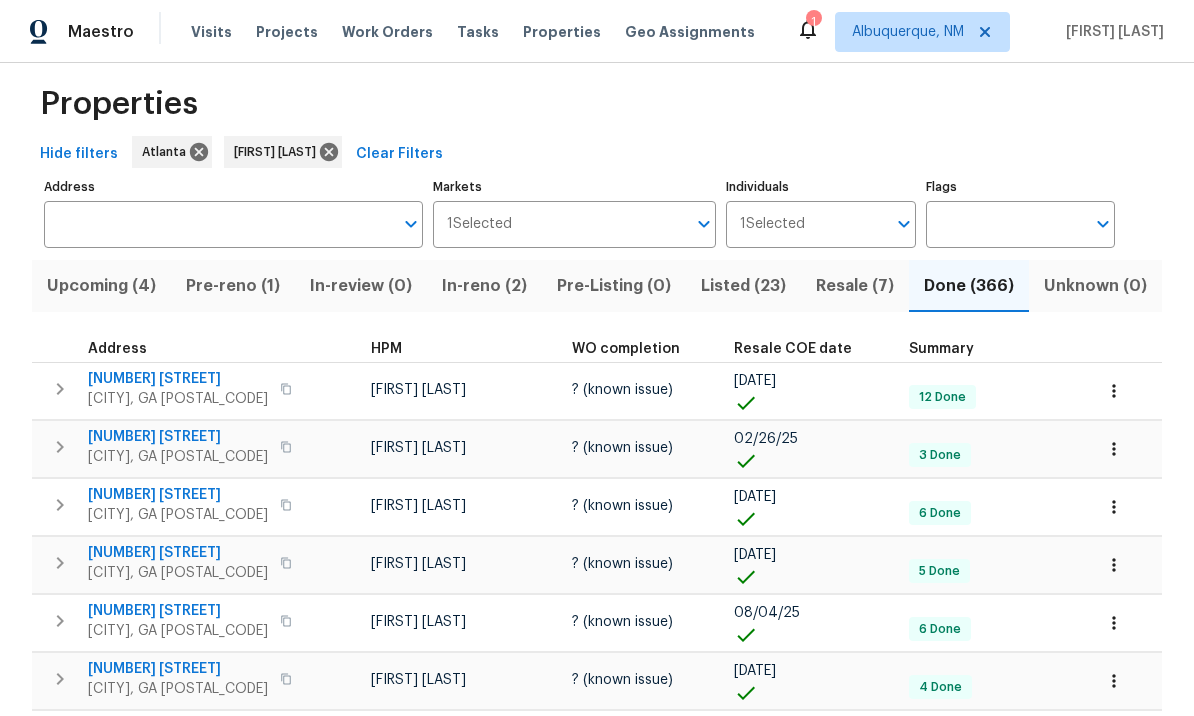 click on "2043 Grove Way" at bounding box center [178, 437] 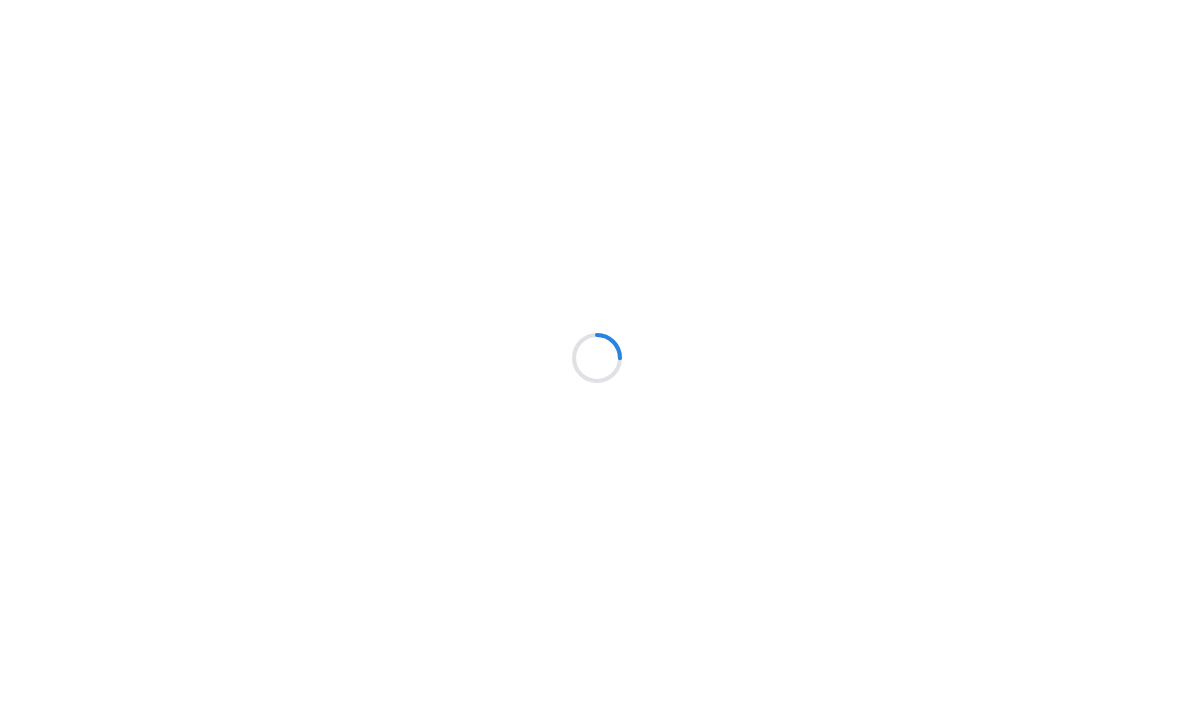 scroll, scrollTop: 0, scrollLeft: 0, axis: both 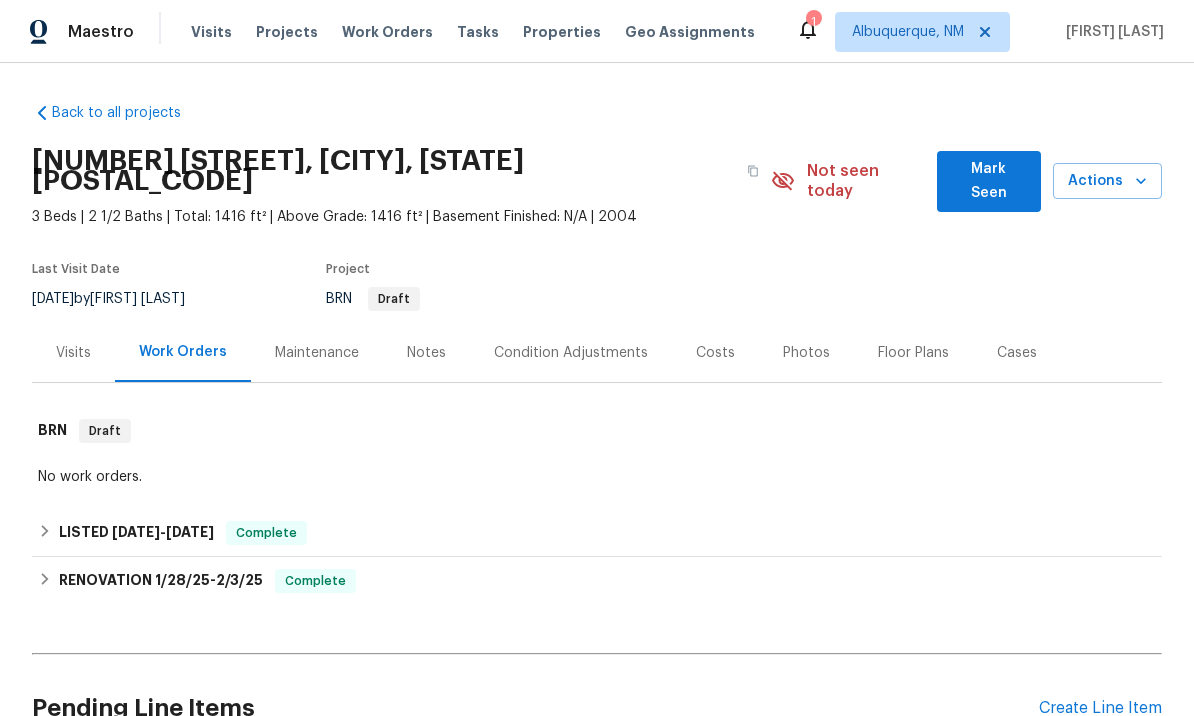 click on "Photos" at bounding box center (806, 352) 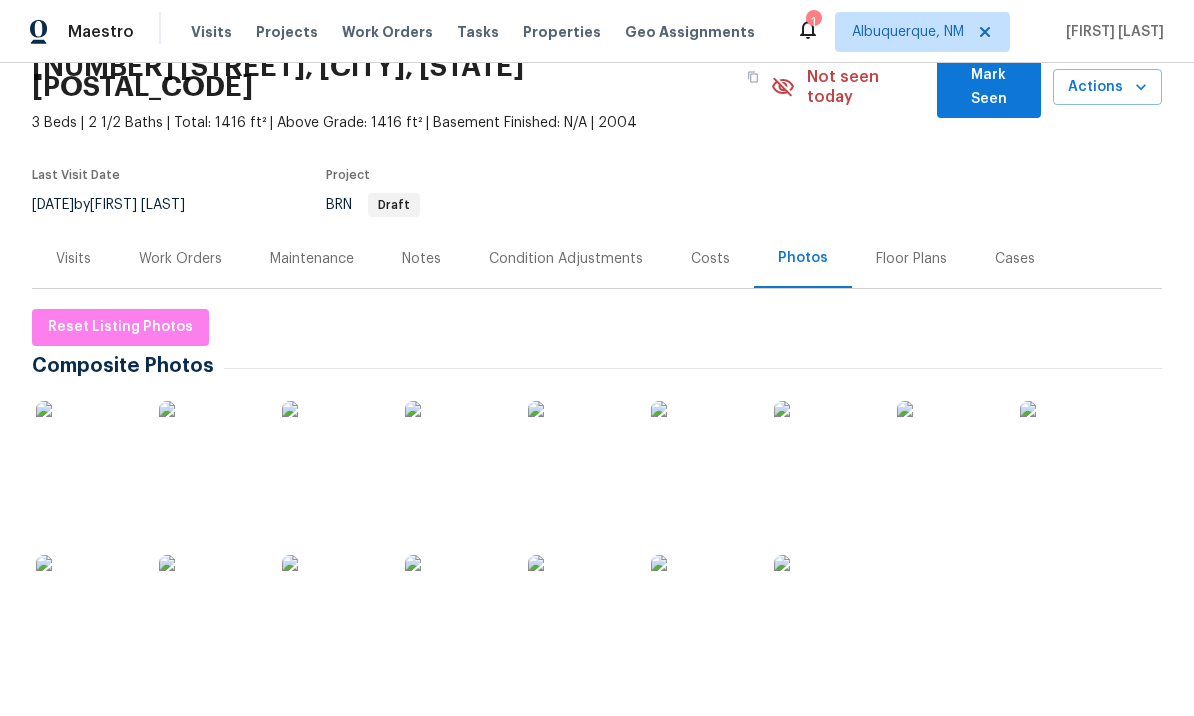scroll, scrollTop: 79, scrollLeft: 0, axis: vertical 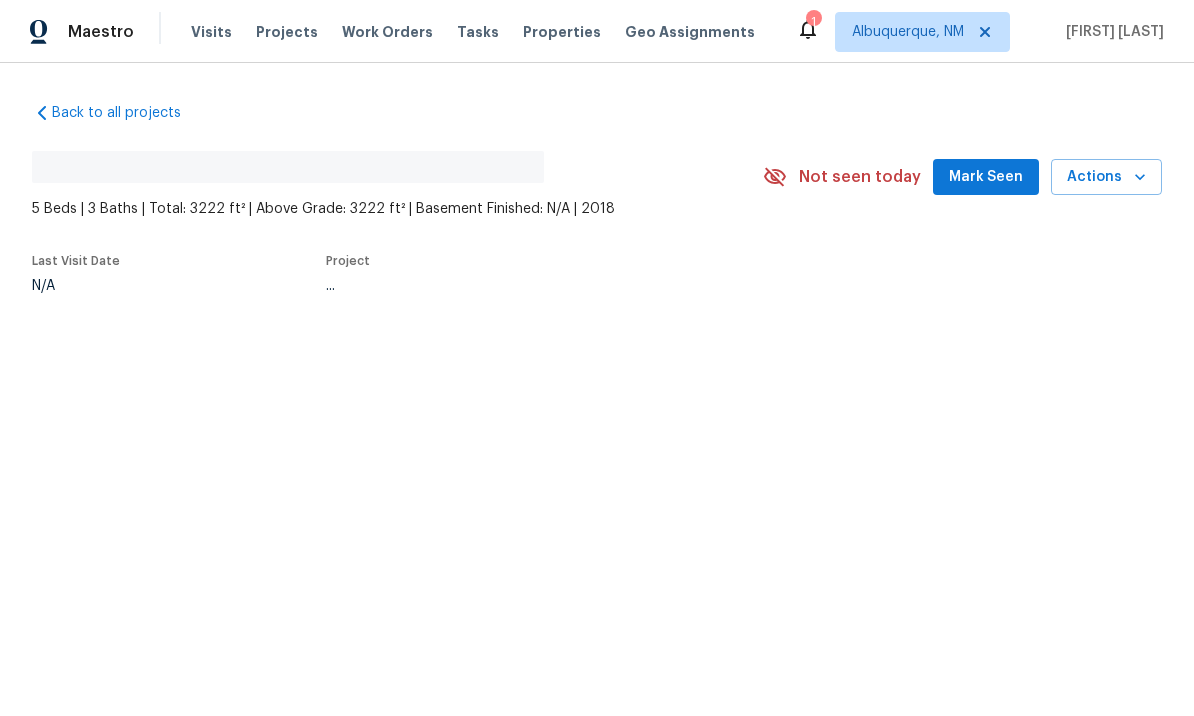 click on "Mark Seen" at bounding box center [986, 177] 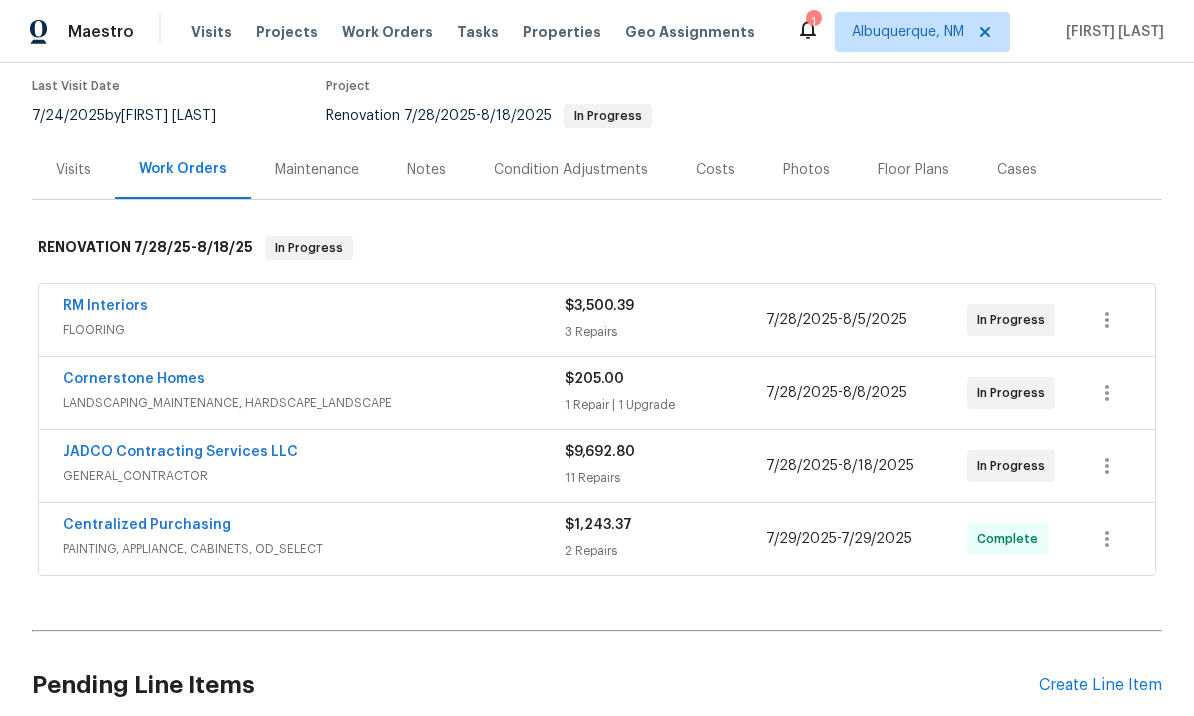 scroll, scrollTop: 184, scrollLeft: 0, axis: vertical 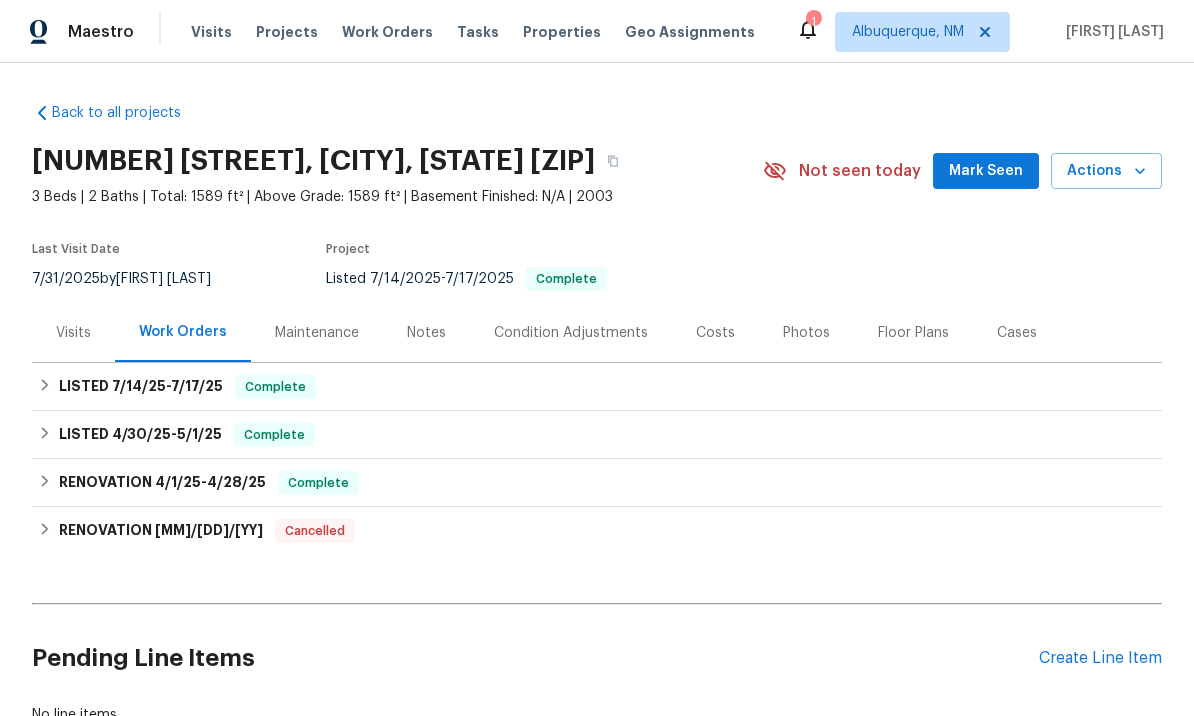 click on "Mark Seen" at bounding box center (986, 171) 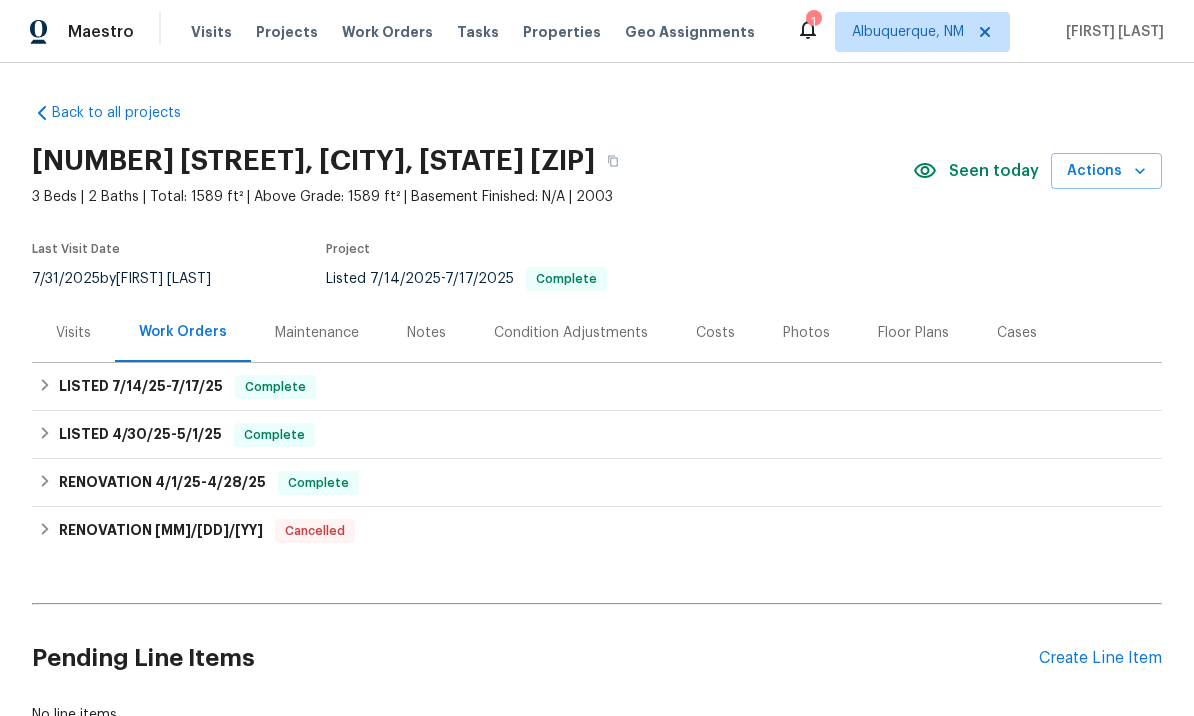 click on "Photos" at bounding box center (806, 333) 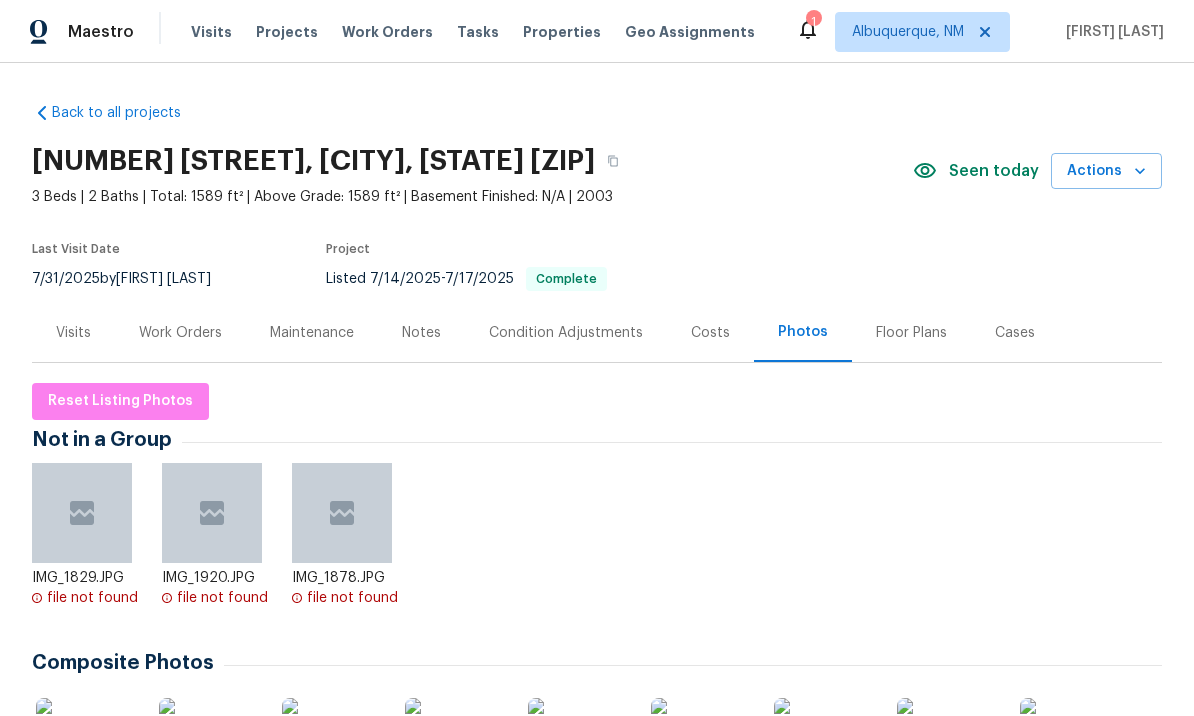 scroll, scrollTop: 0, scrollLeft: 0, axis: both 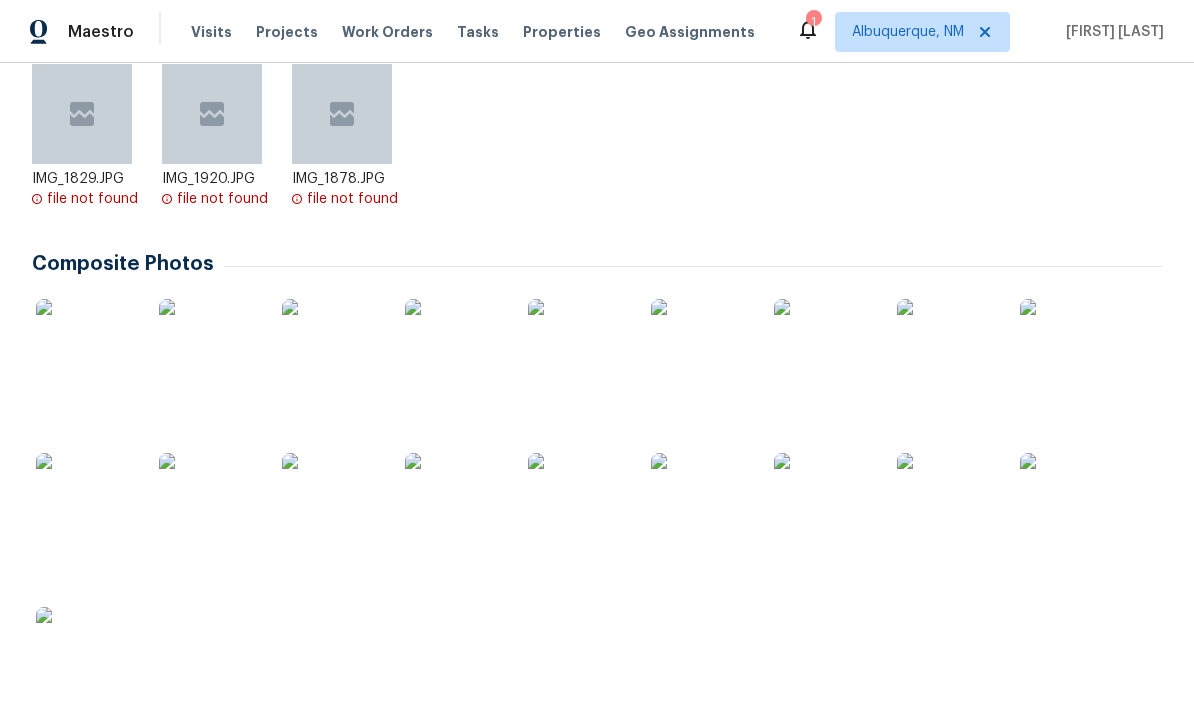 click at bounding box center [1070, 349] 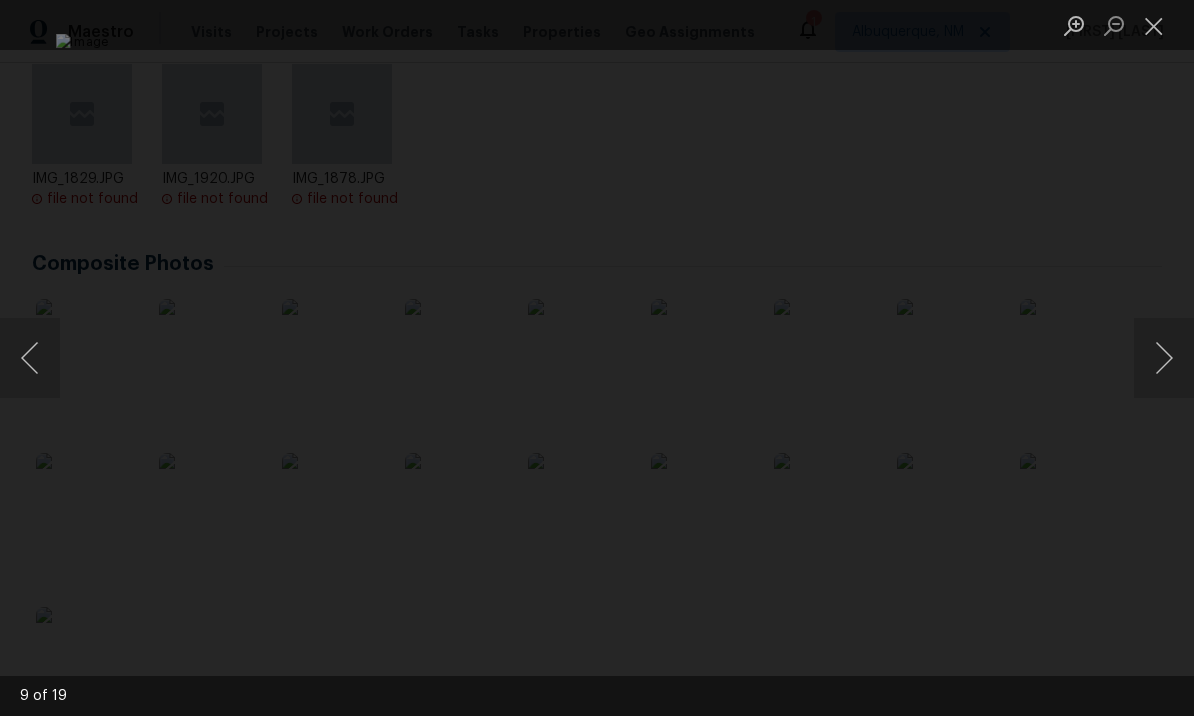 click at bounding box center (30, 358) 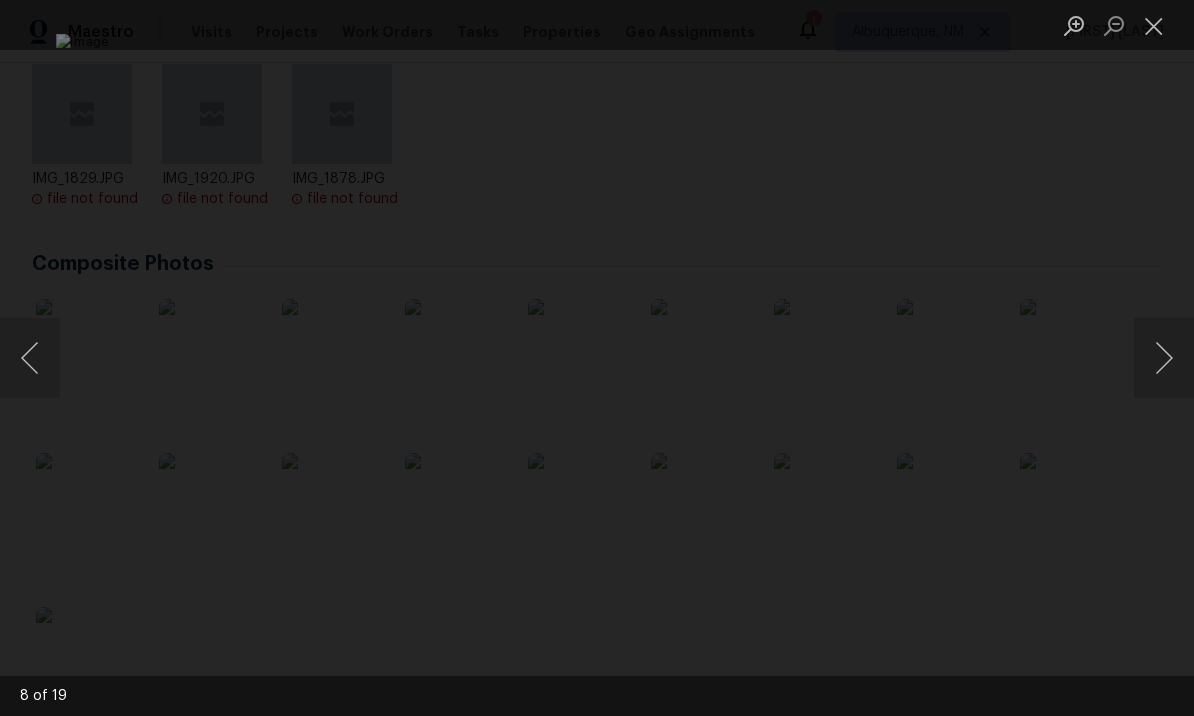 click at bounding box center (1154, 25) 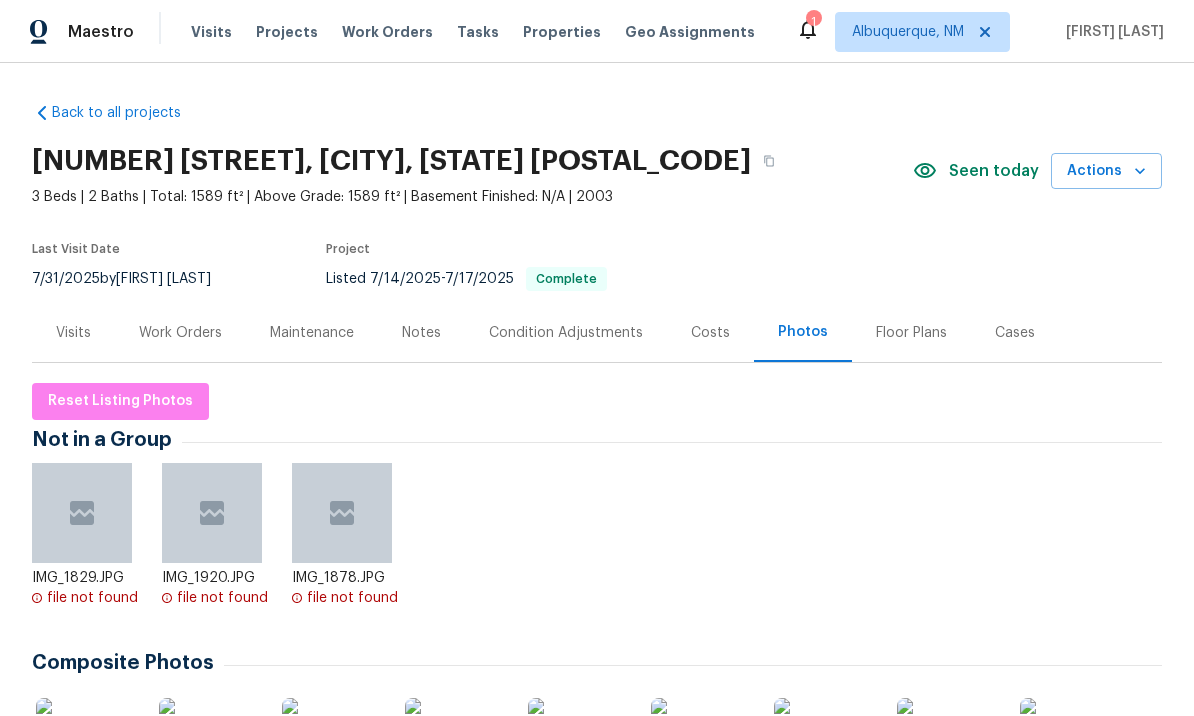 scroll, scrollTop: 0, scrollLeft: 0, axis: both 